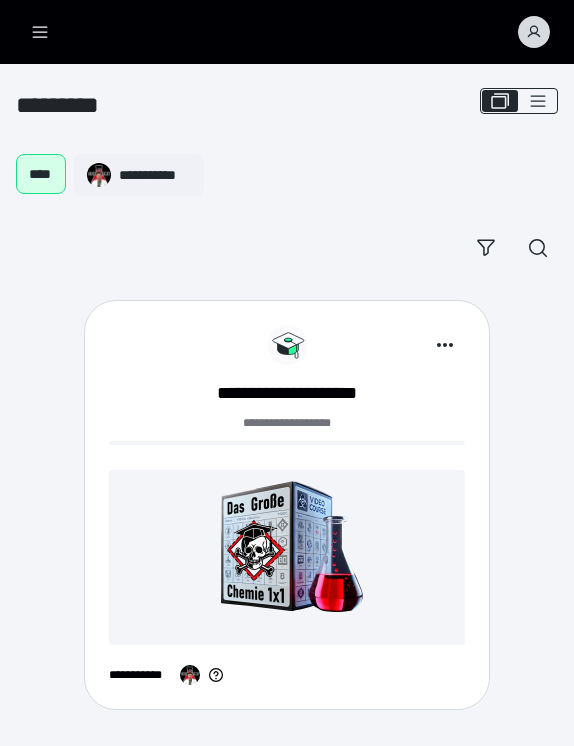 scroll, scrollTop: 0, scrollLeft: 0, axis: both 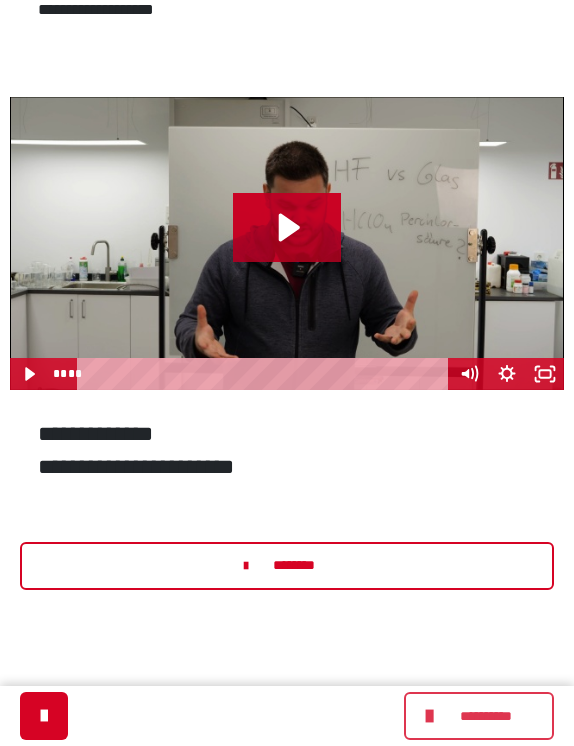 click on "**********" at bounding box center (485, 716) 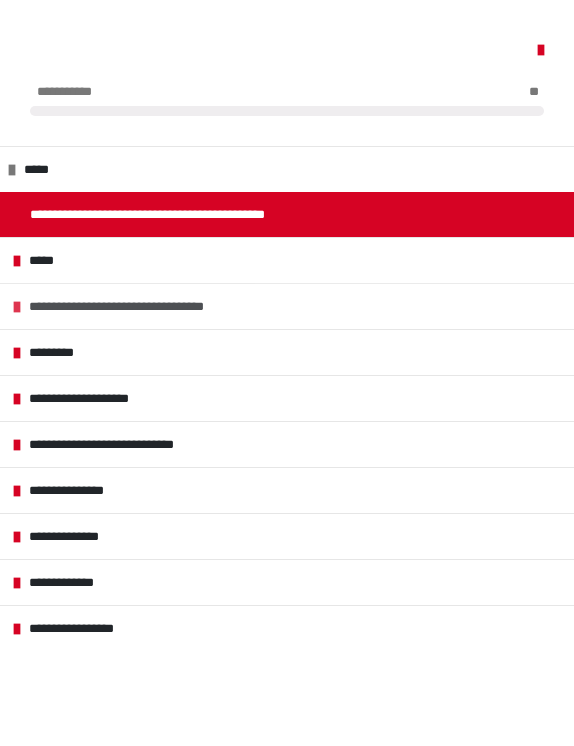 click on "**********" at bounding box center [152, 306] 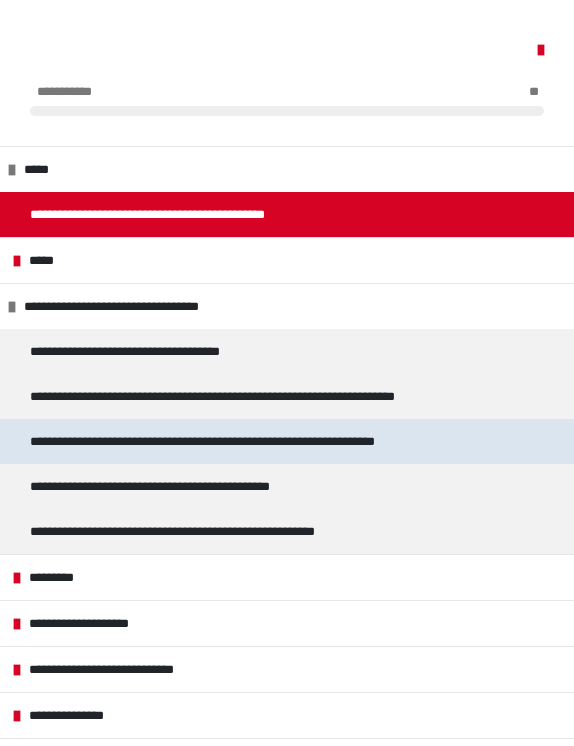 click on "**********" at bounding box center (264, 441) 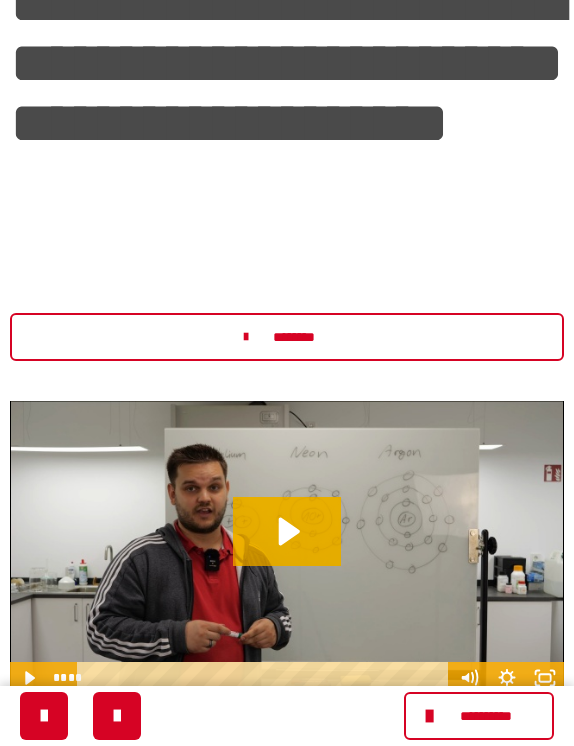 scroll, scrollTop: 194, scrollLeft: 0, axis: vertical 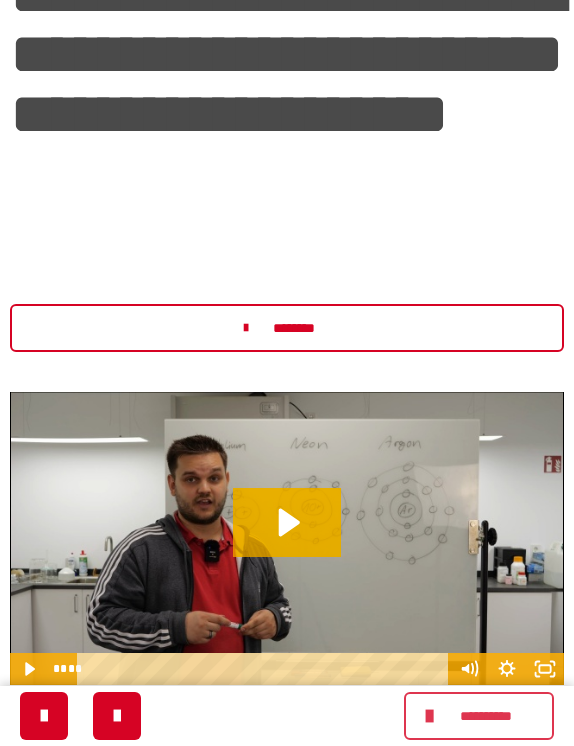 click on "**********" at bounding box center (485, 716) 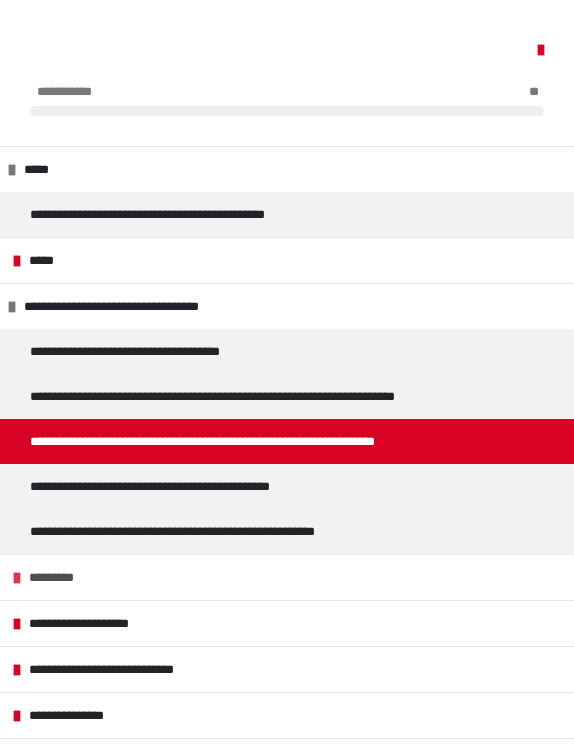 scroll, scrollTop: 192, scrollLeft: 0, axis: vertical 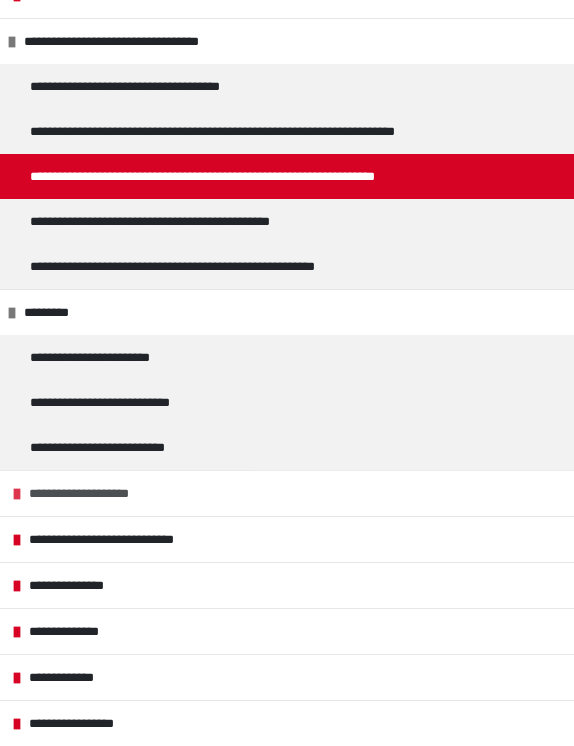 click on "**********" at bounding box center (102, 493) 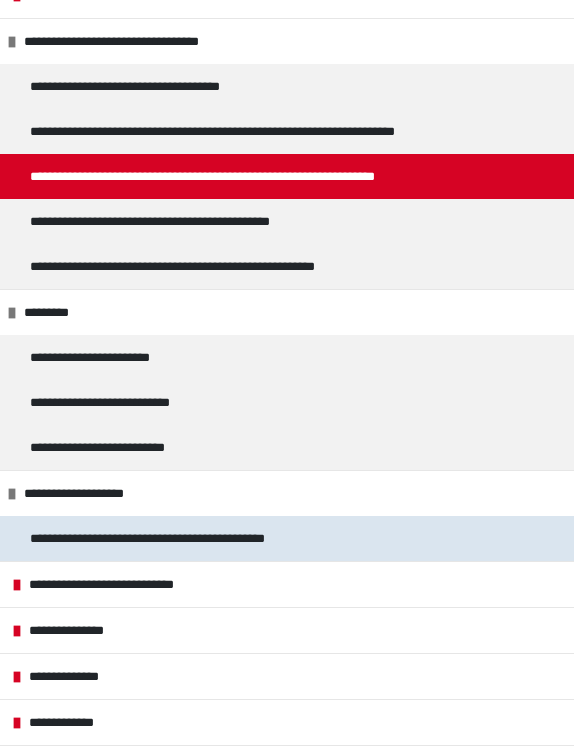 scroll, scrollTop: 192, scrollLeft: 0, axis: vertical 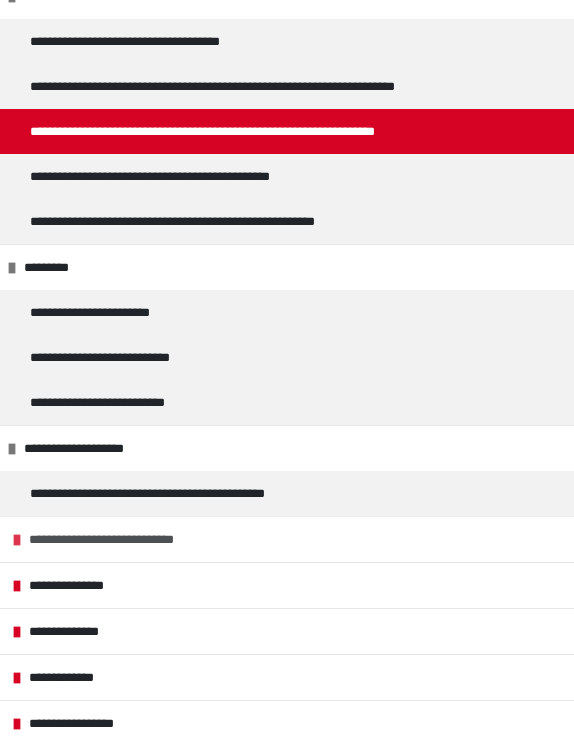 click on "**********" at bounding box center [127, 539] 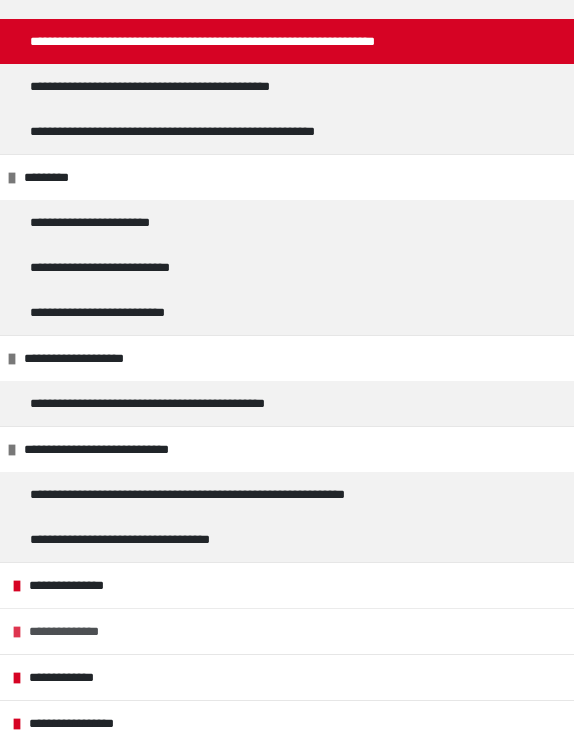scroll, scrollTop: 400, scrollLeft: 0, axis: vertical 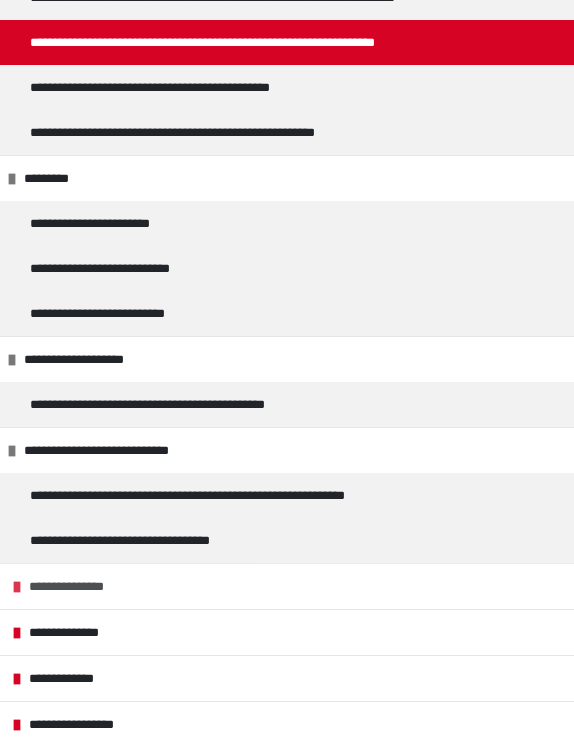 click on "**********" at bounding box center [84, 586] 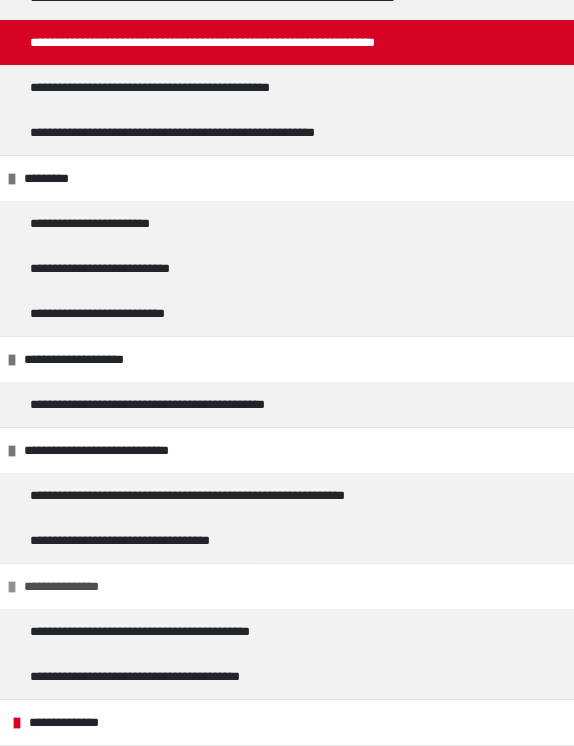 scroll, scrollTop: 428, scrollLeft: 0, axis: vertical 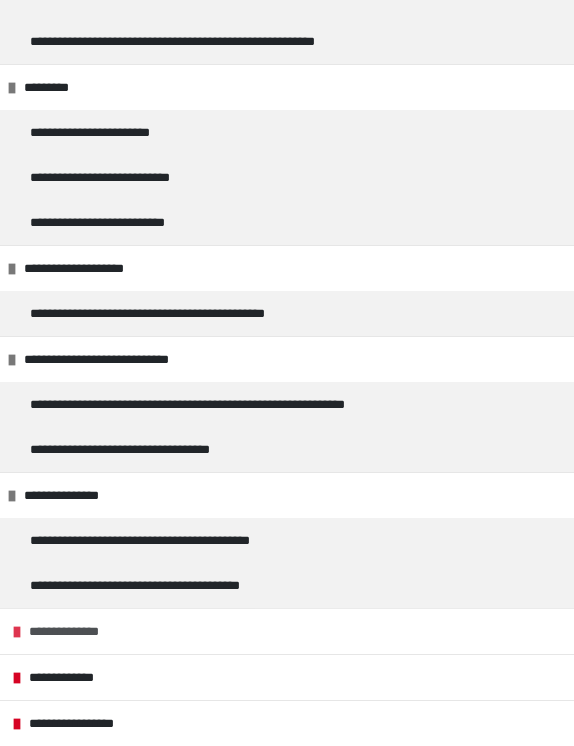 click on "**********" at bounding box center (287, 631) 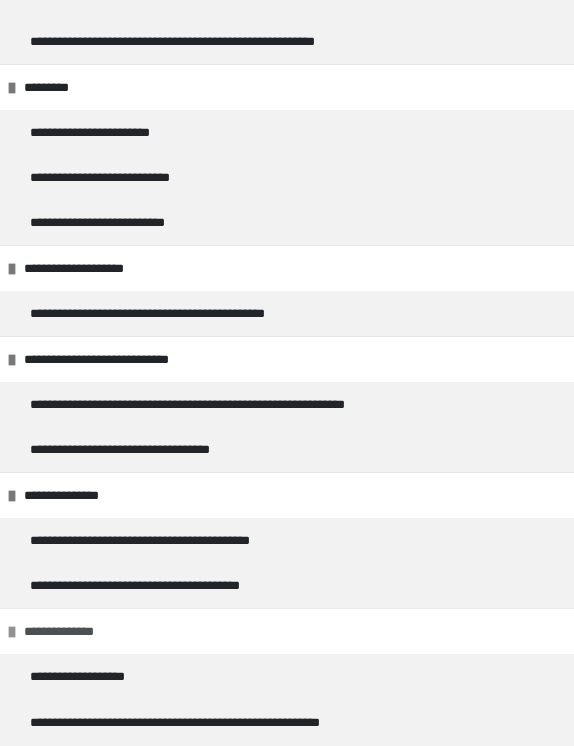 scroll, scrollTop: 617, scrollLeft: 0, axis: vertical 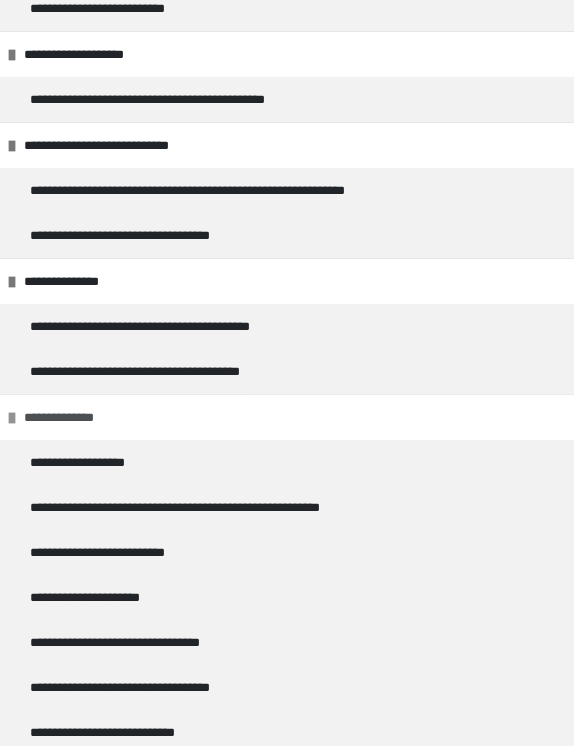 click on "**********" at bounding box center (75, 417) 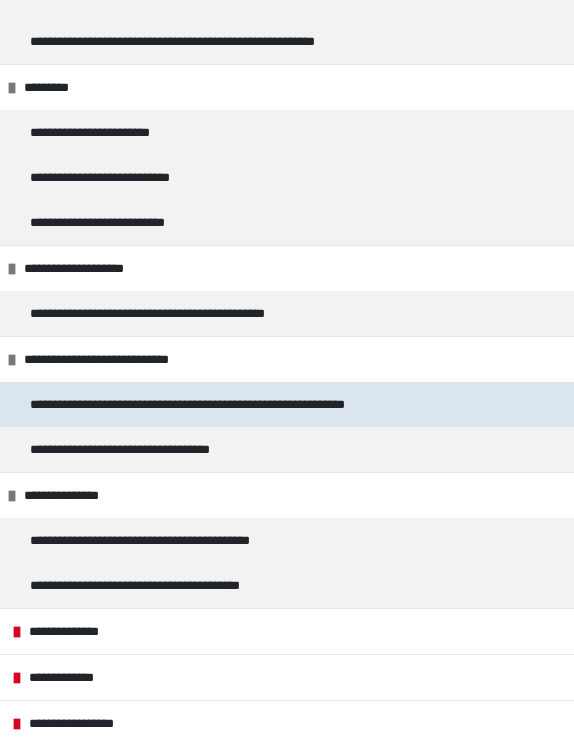 scroll, scrollTop: 490, scrollLeft: 0, axis: vertical 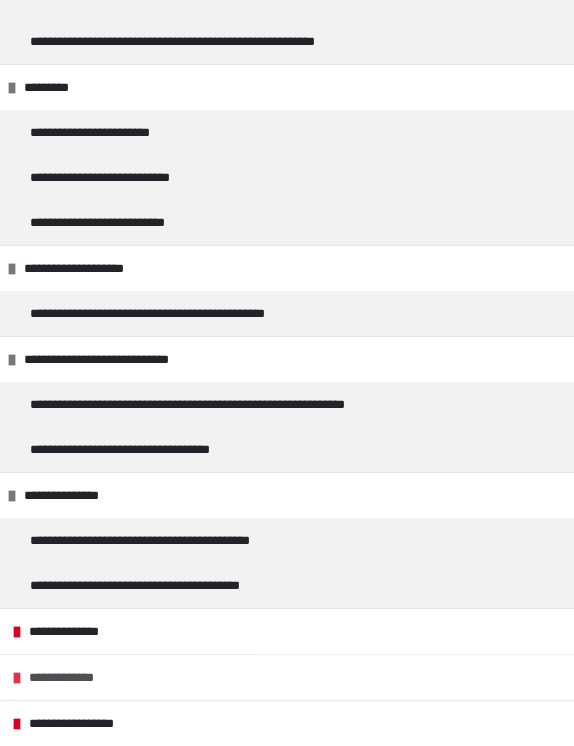 click on "**********" at bounding box center [287, 677] 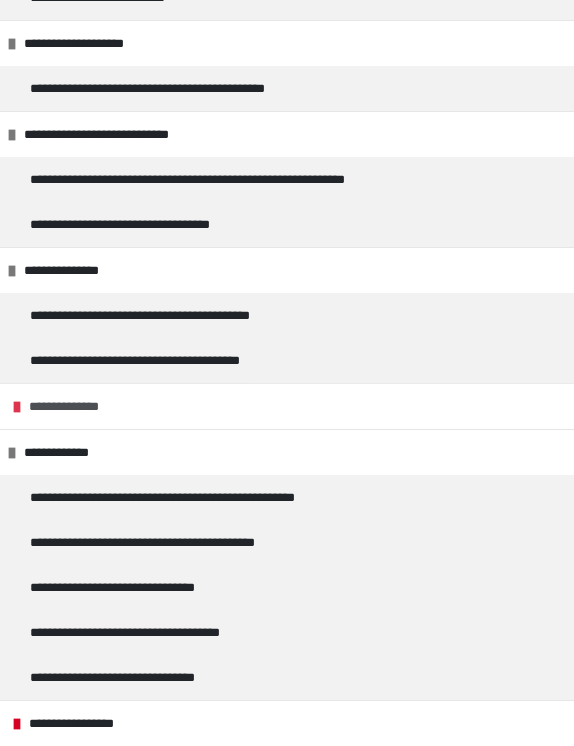 scroll, scrollTop: 715, scrollLeft: 0, axis: vertical 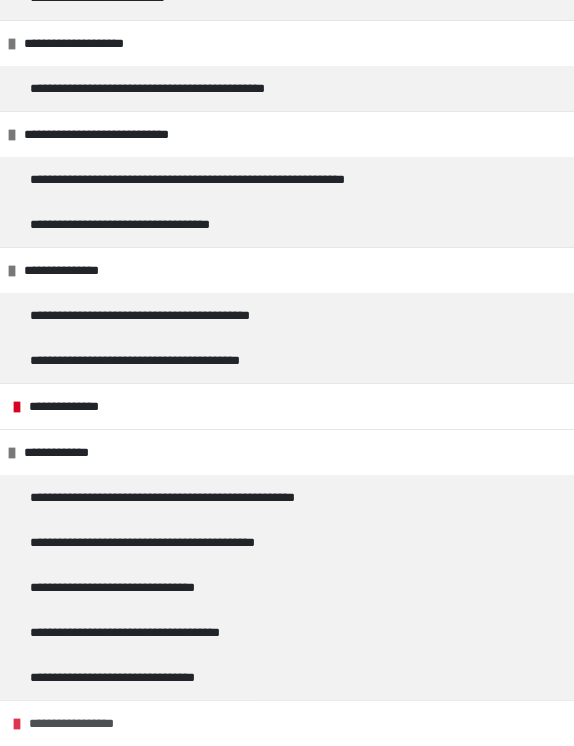 click on "**********" at bounding box center [94, 723] 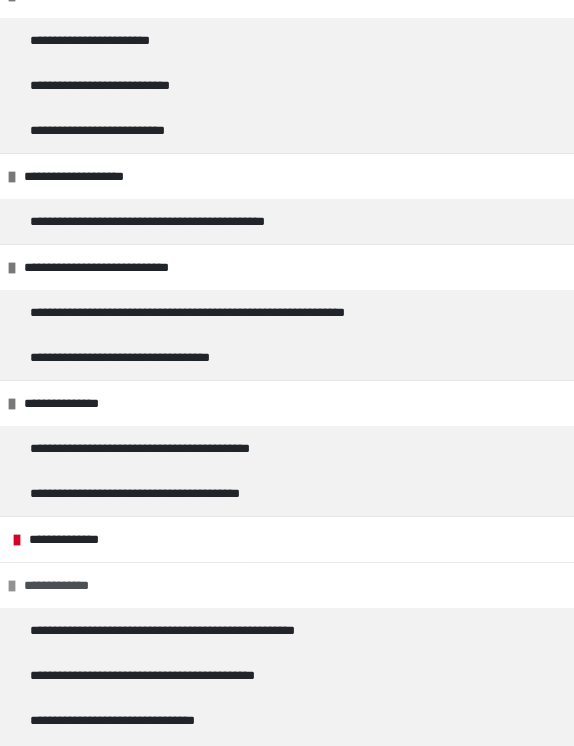 scroll, scrollTop: 578, scrollLeft: 0, axis: vertical 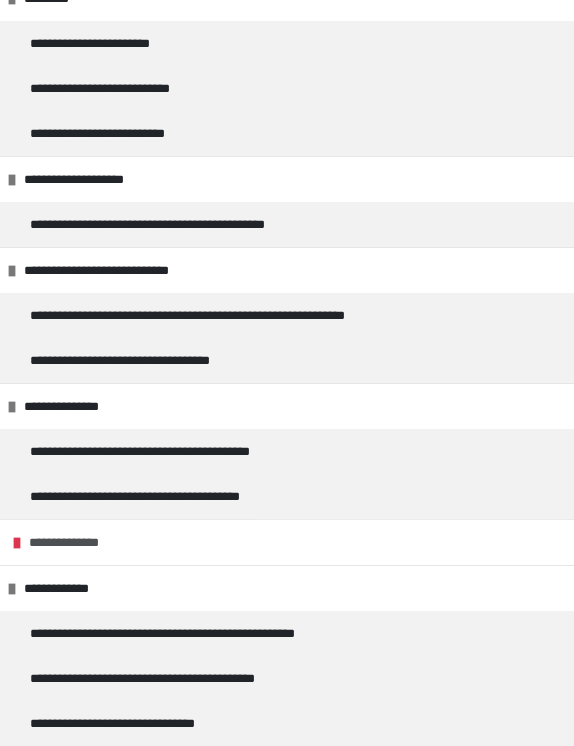 click on "**********" at bounding box center (80, 542) 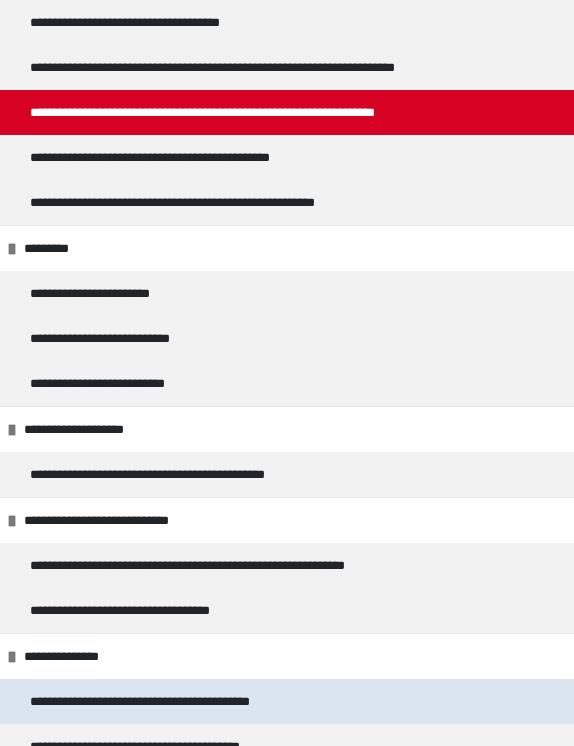 scroll, scrollTop: 315, scrollLeft: 0, axis: vertical 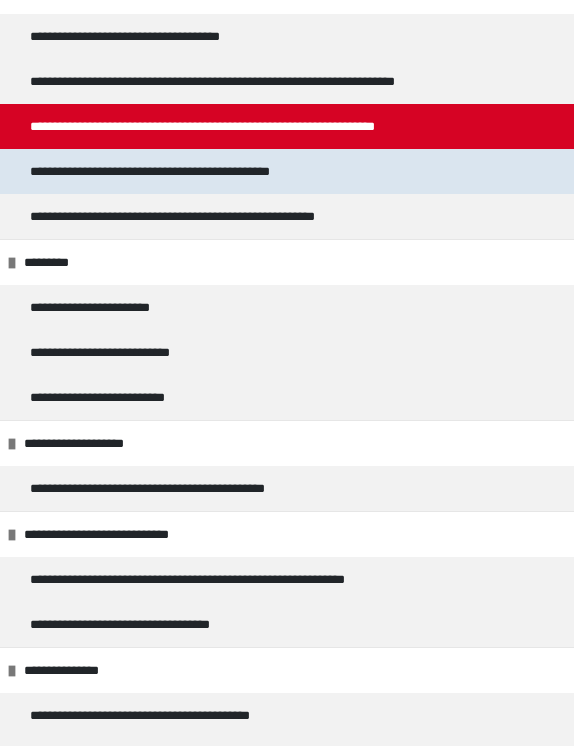 click on "**********" at bounding box center [184, 171] 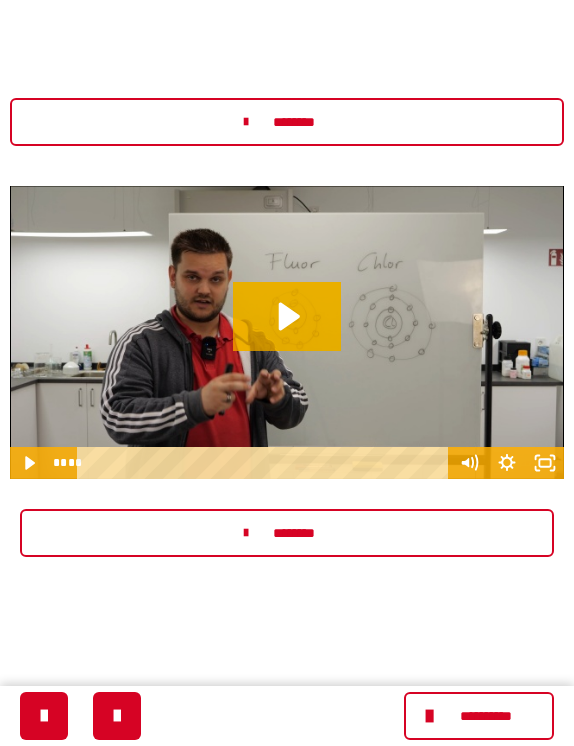 scroll, scrollTop: 284, scrollLeft: 0, axis: vertical 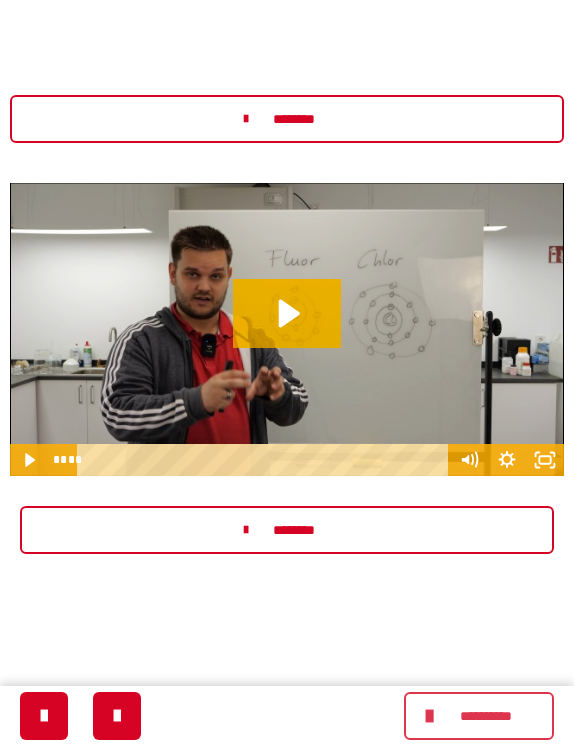 click on "**********" at bounding box center [485, 716] 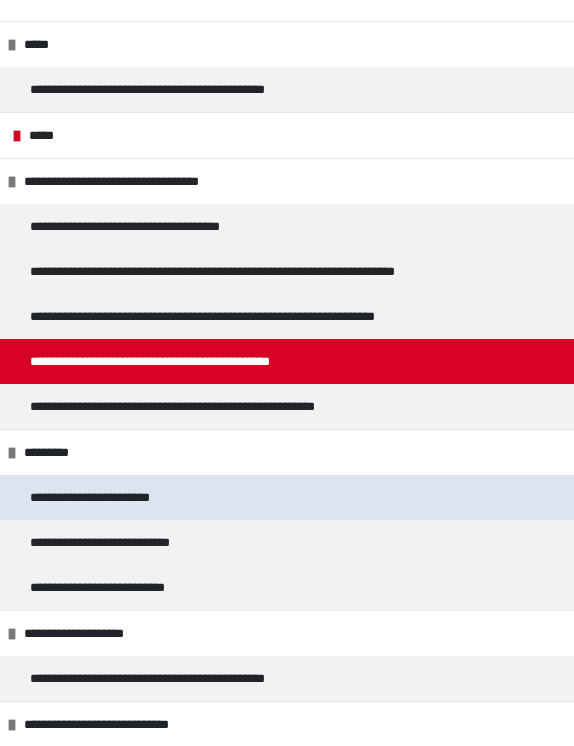 scroll, scrollTop: 125, scrollLeft: 0, axis: vertical 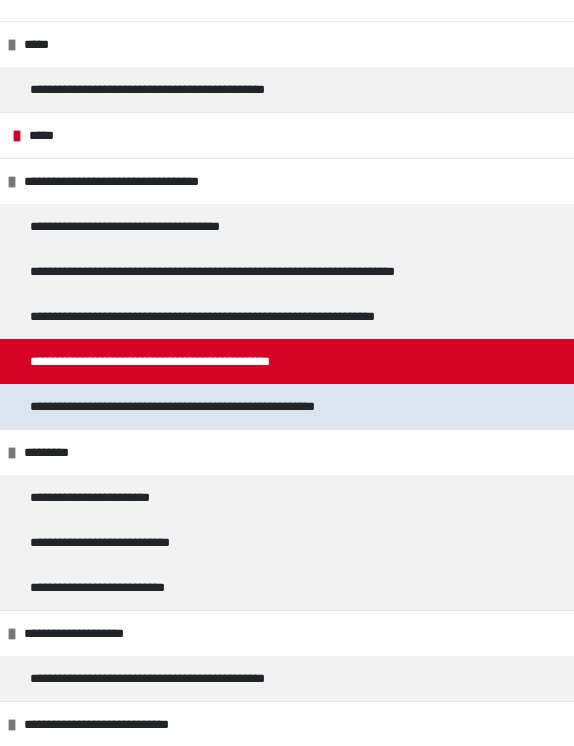 click on "**********" at bounding box center (232, 406) 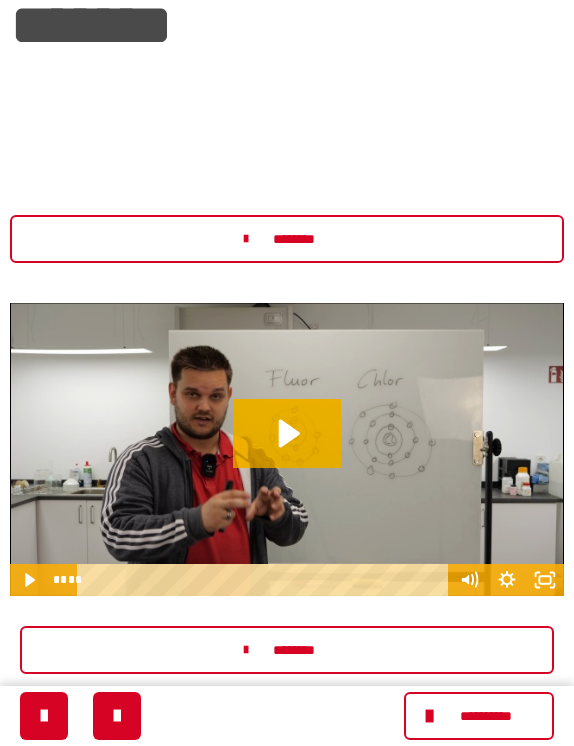 click on "**********" at bounding box center (287, 397) 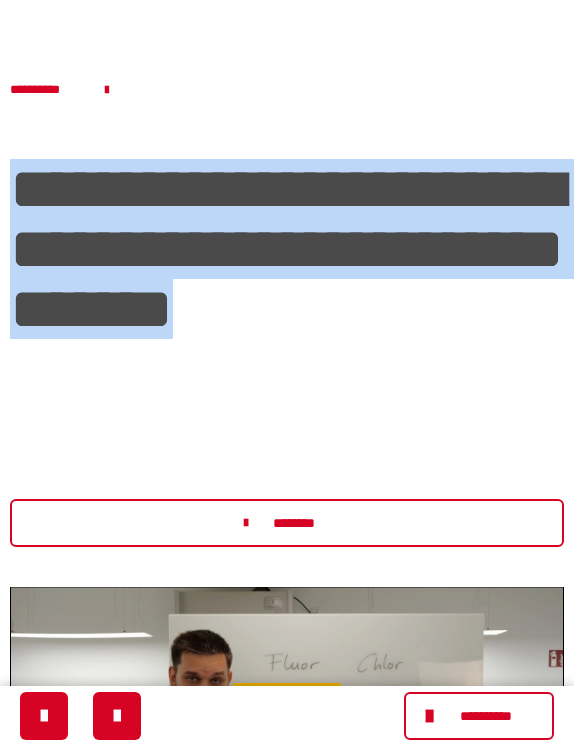 click on "**********" at bounding box center (287, 314) 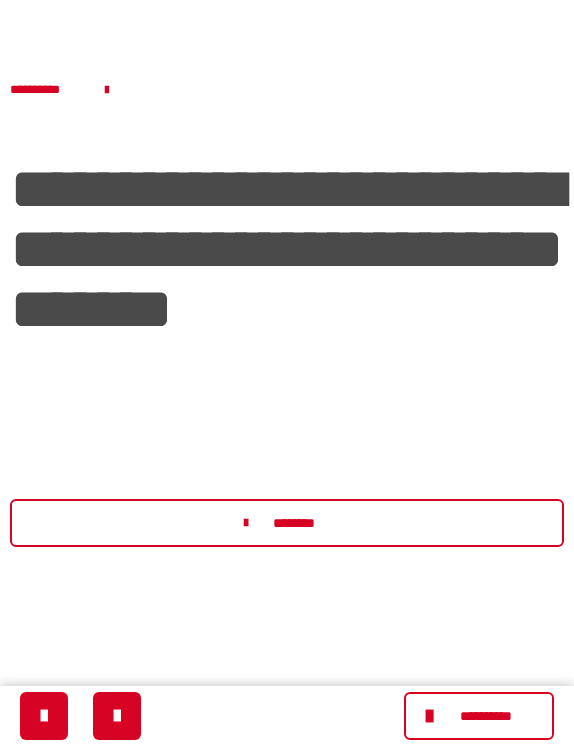 click on "**********" at bounding box center (287, 733) 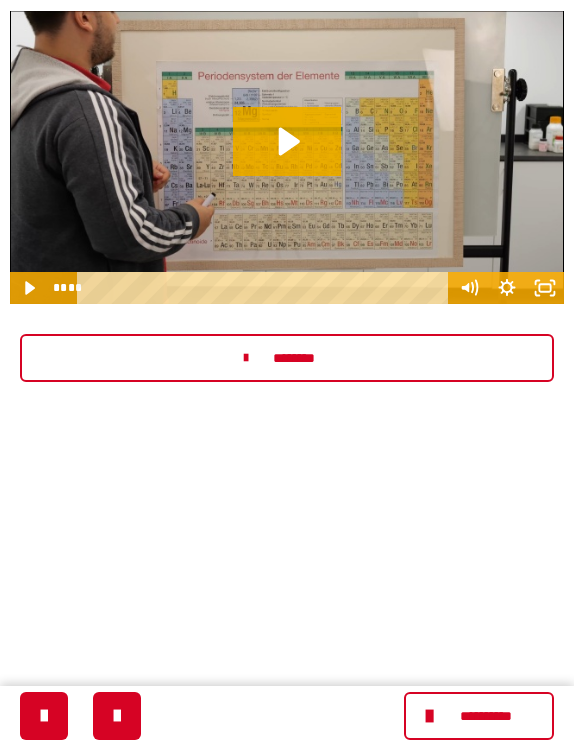 scroll, scrollTop: 578, scrollLeft: 0, axis: vertical 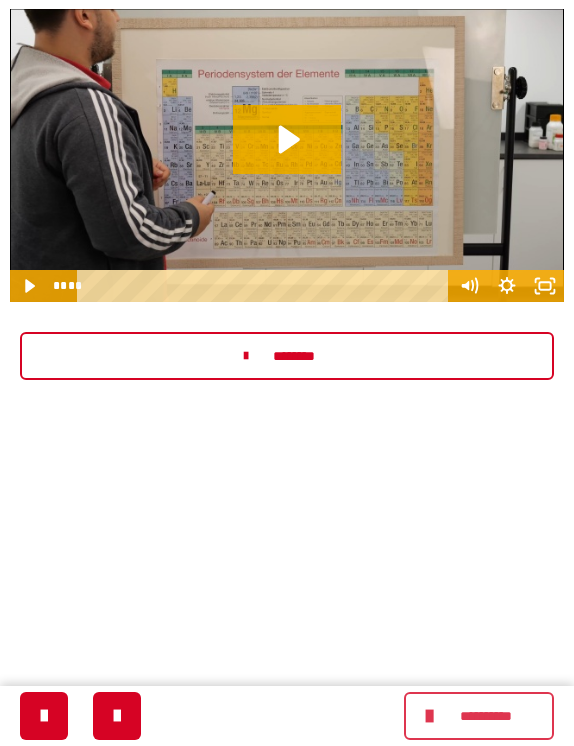 click on "**********" at bounding box center (485, 716) 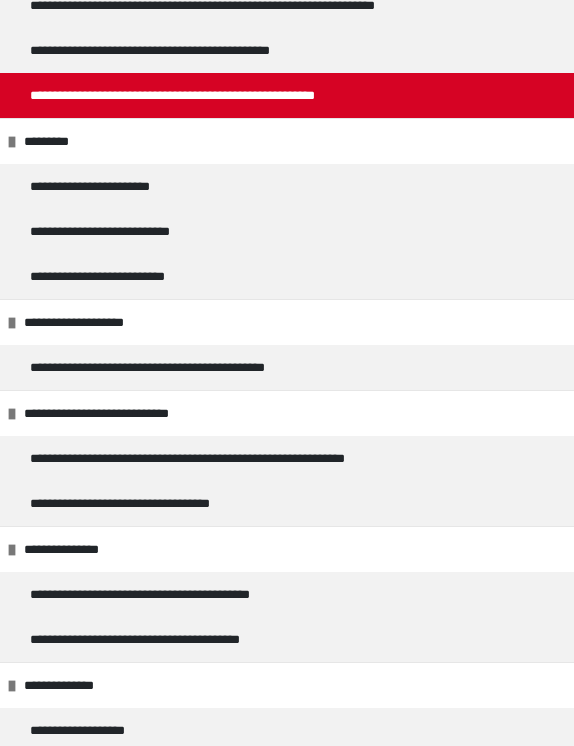 scroll, scrollTop: 425, scrollLeft: 0, axis: vertical 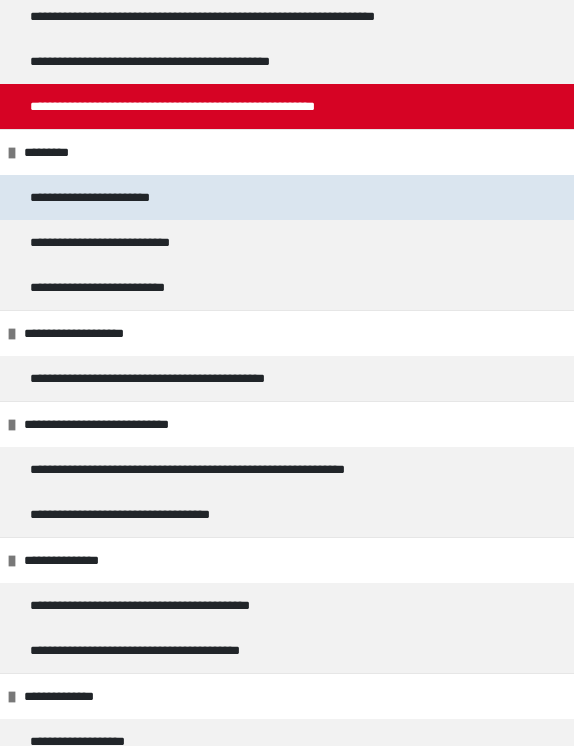 click on "**********" at bounding box center (110, 197) 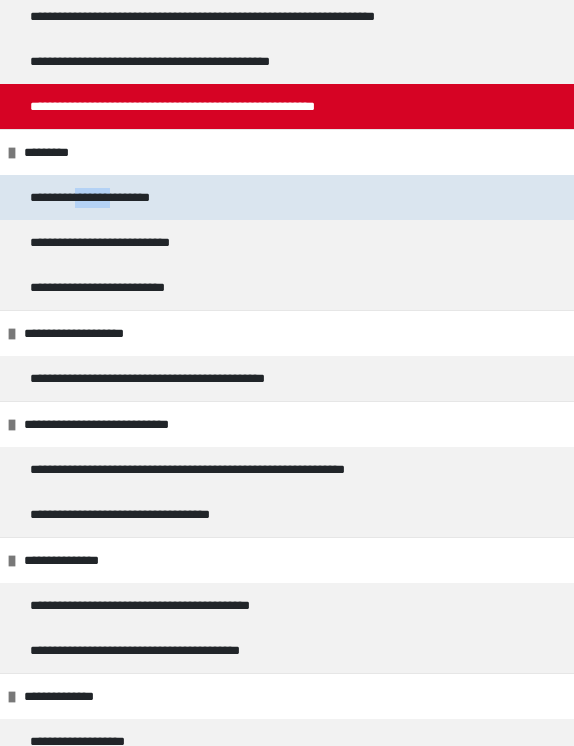 click on "**********" at bounding box center (110, 197) 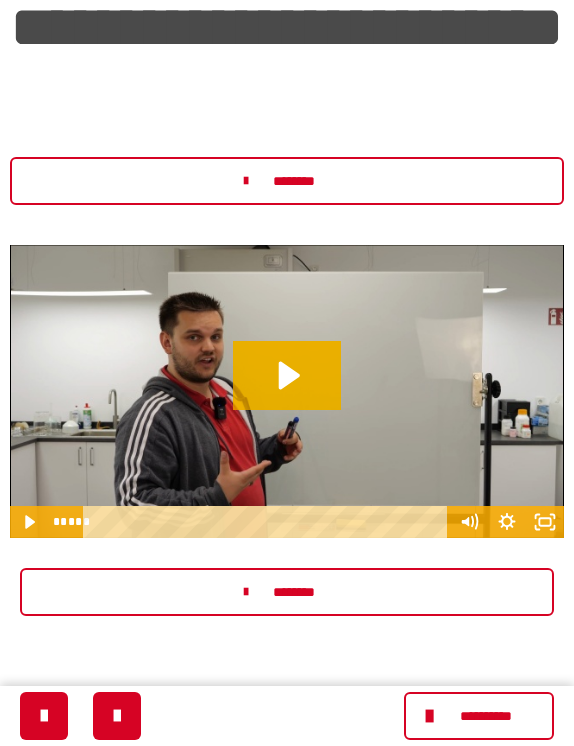 scroll, scrollTop: 159, scrollLeft: 0, axis: vertical 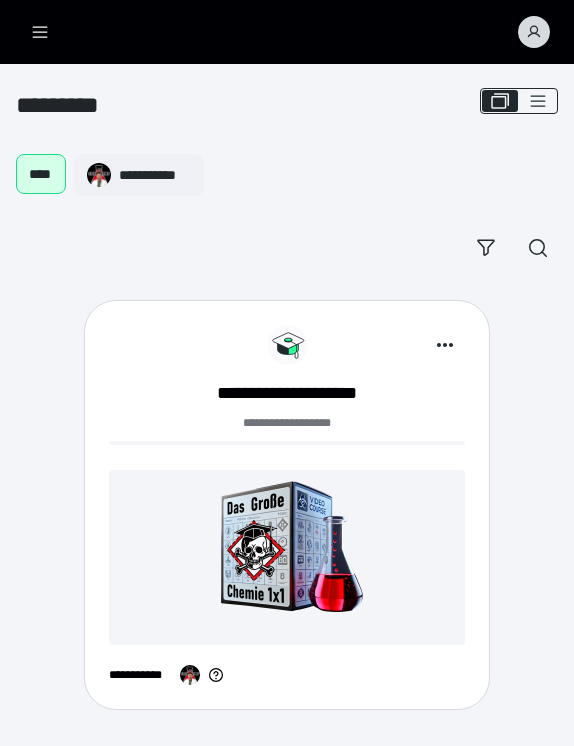 click at bounding box center (287, 557) 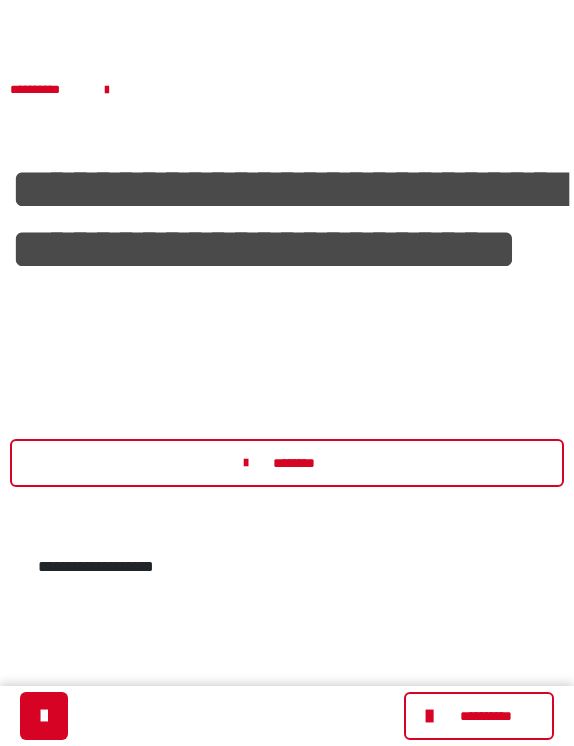 scroll, scrollTop: 0, scrollLeft: 0, axis: both 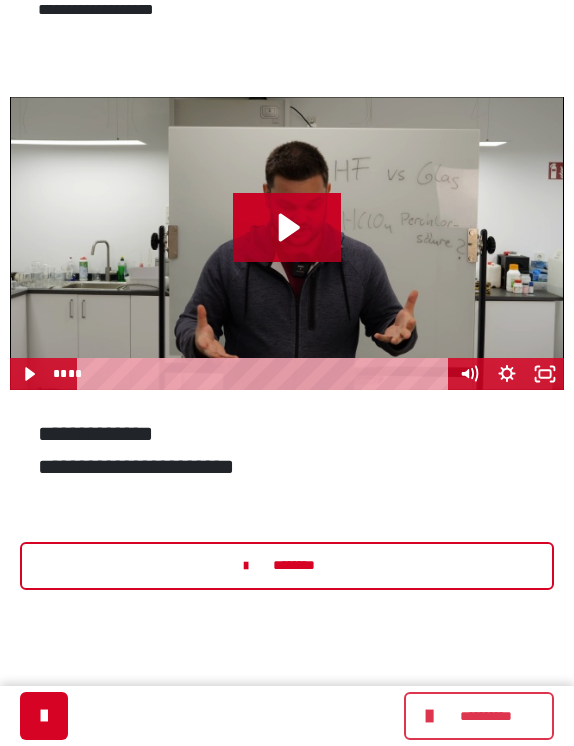 click on "**********" at bounding box center [485, 716] 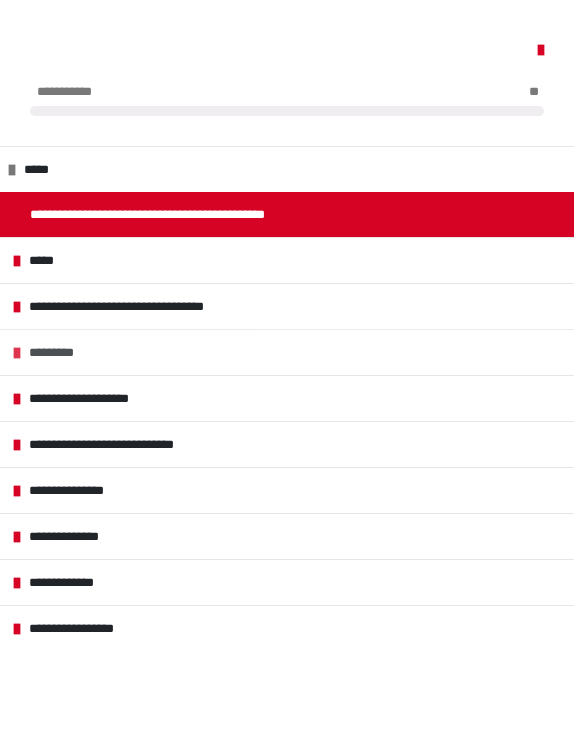 click on "*********" at bounding box center [66, 352] 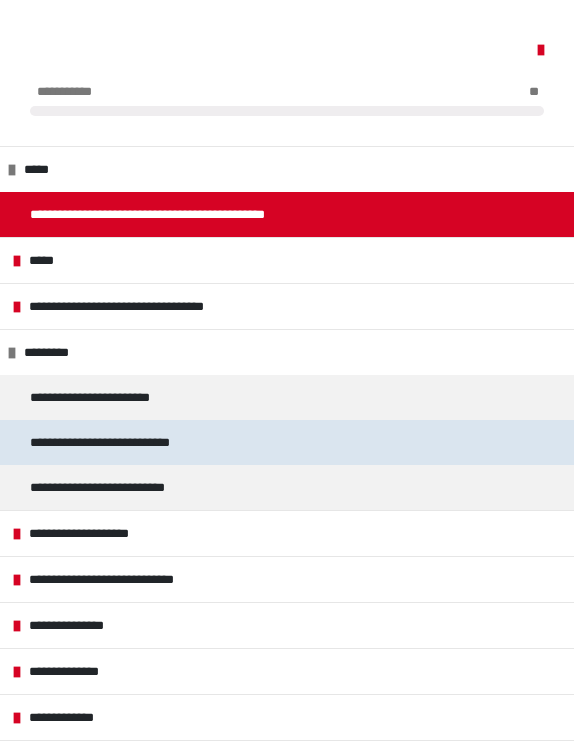 scroll, scrollTop: 553, scrollLeft: 0, axis: vertical 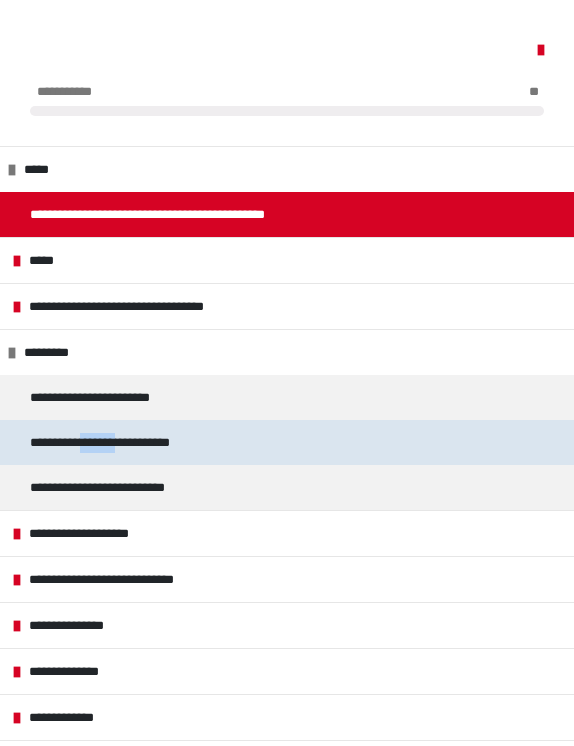click on "**********" at bounding box center (128, 442) 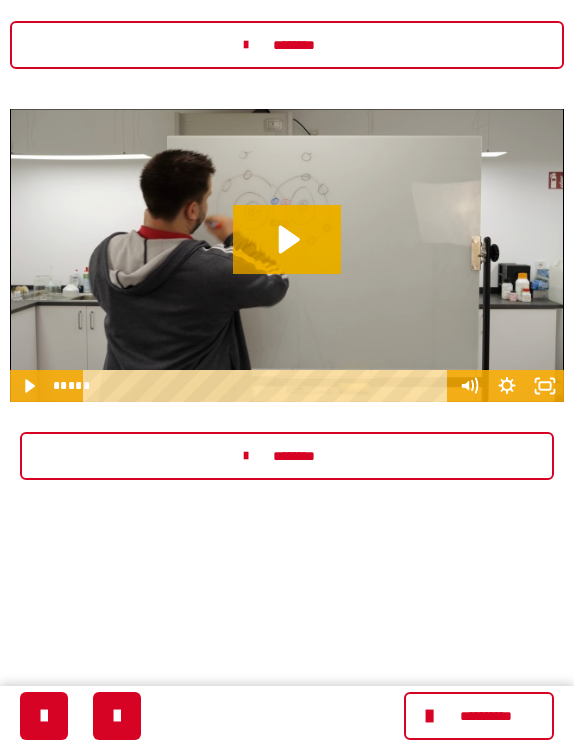 scroll, scrollTop: 356, scrollLeft: 0, axis: vertical 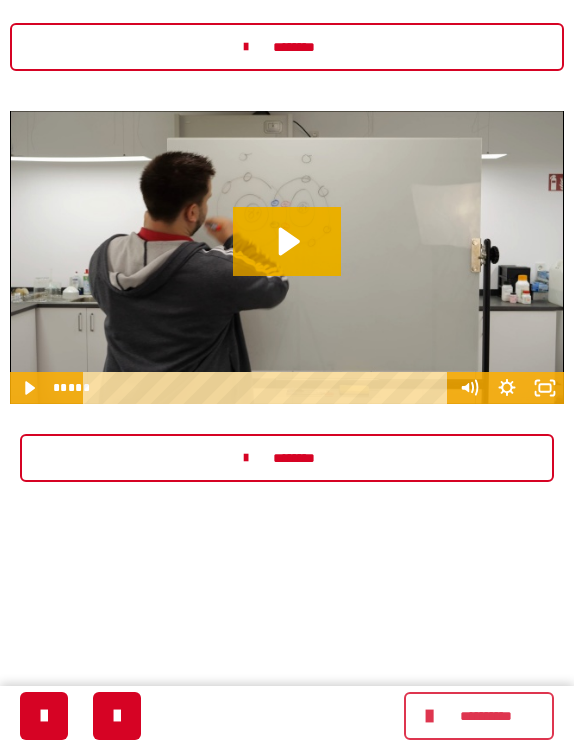 click on "**********" at bounding box center (485, 716) 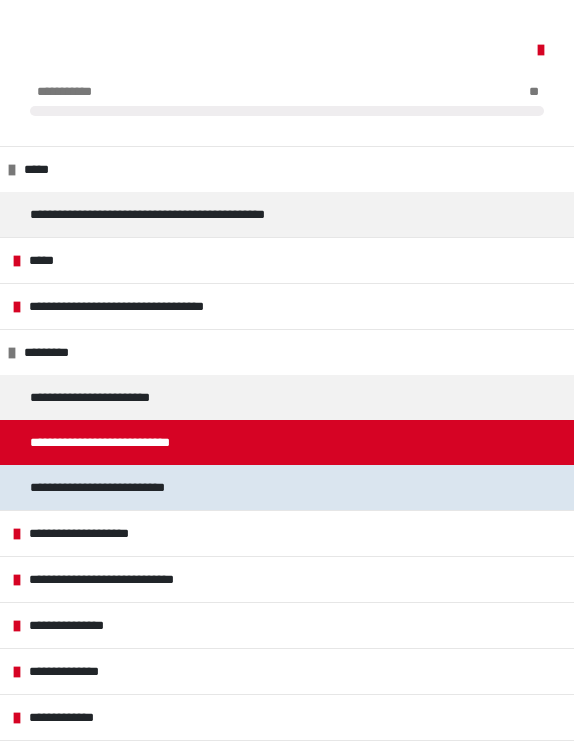 click on "**********" at bounding box center (120, 487) 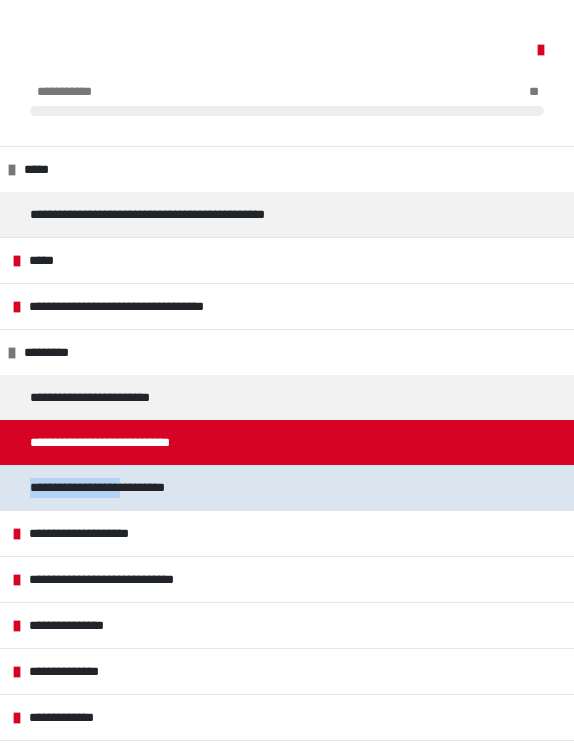 click on "**********" at bounding box center [120, 487] 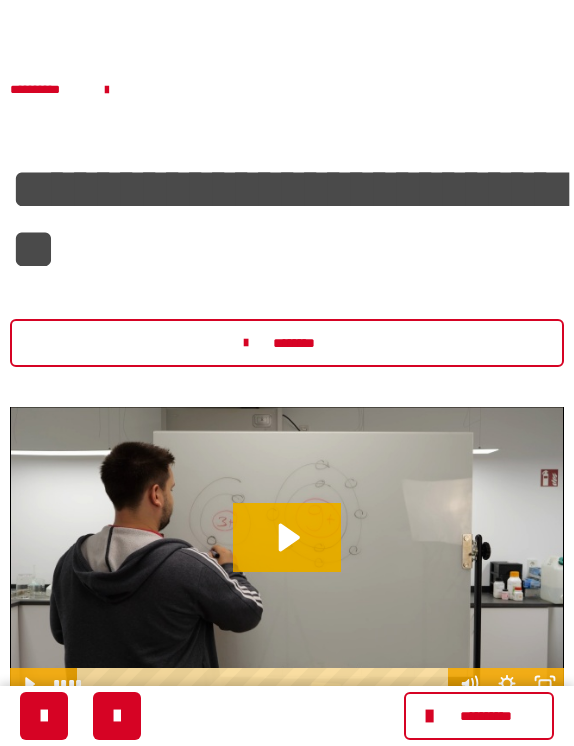 scroll, scrollTop: 0, scrollLeft: 0, axis: both 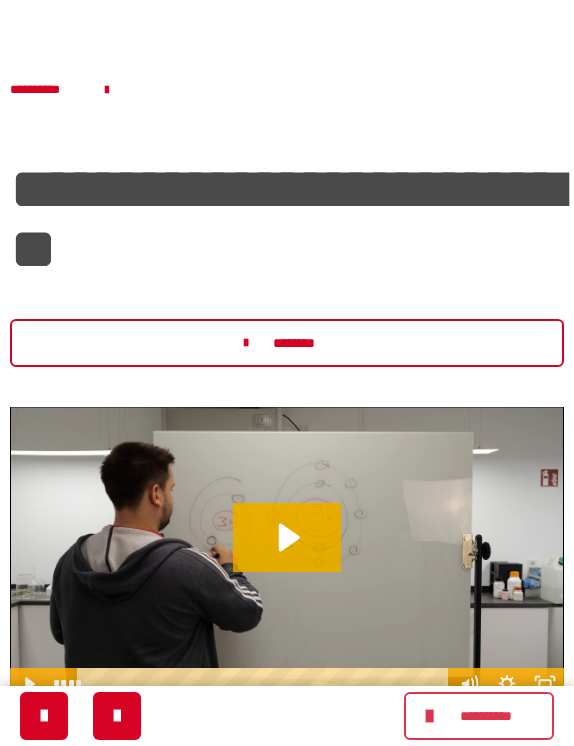 click on "**********" at bounding box center [485, 716] 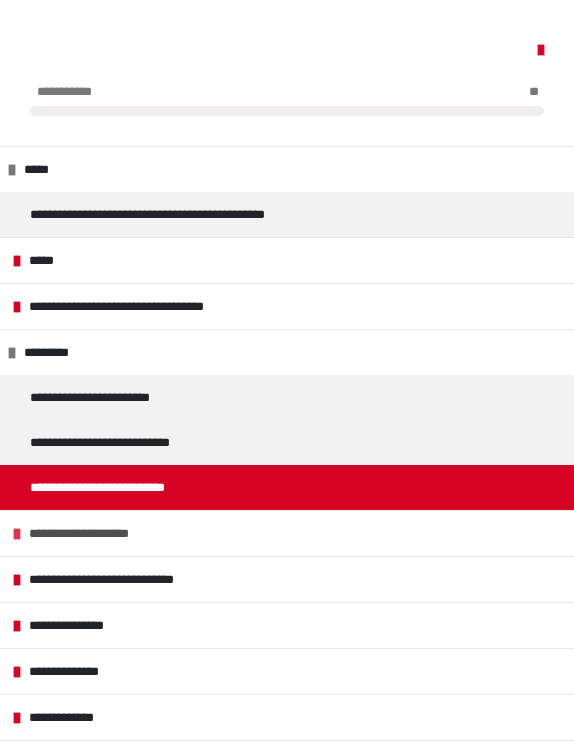 click on "**********" at bounding box center (102, 533) 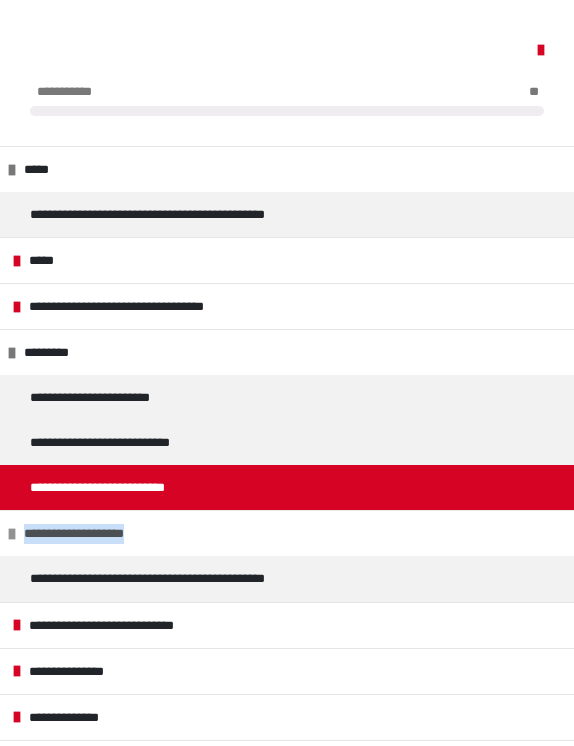 click on "**********" at bounding box center (97, 533) 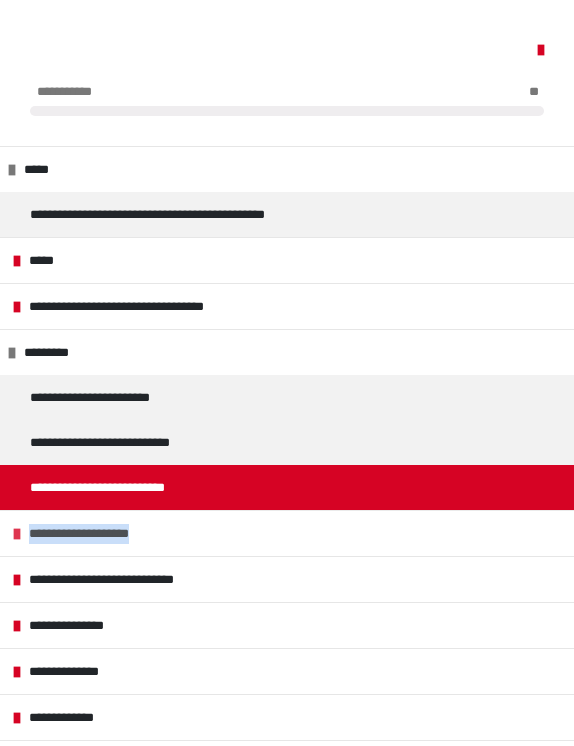 click on "**********" at bounding box center [102, 533] 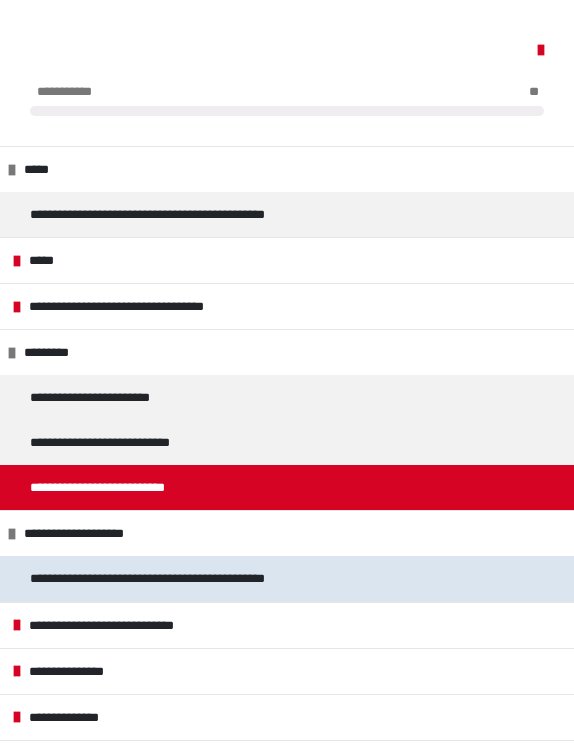scroll, scrollTop: 15, scrollLeft: 0, axis: vertical 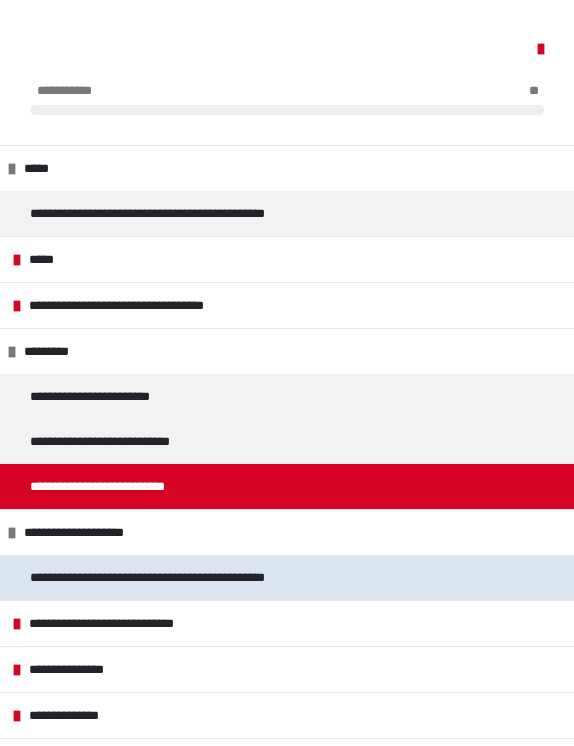 click on "**********" at bounding box center (191, 577) 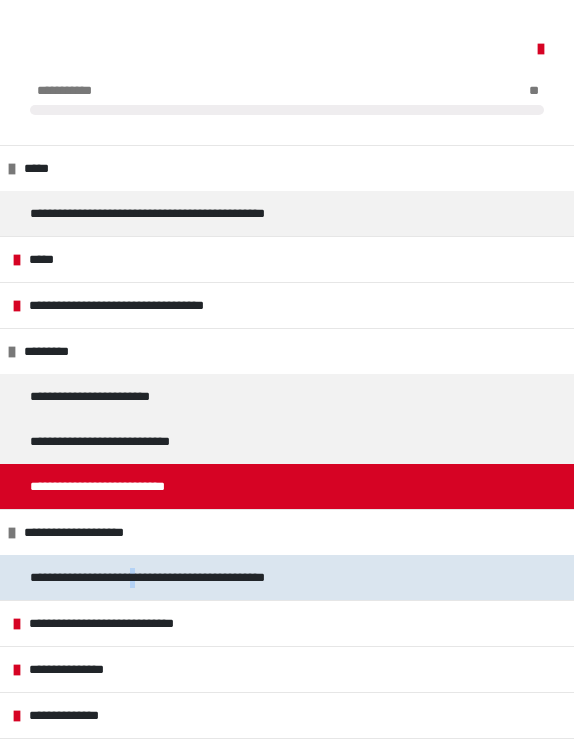click on "**********" at bounding box center (191, 577) 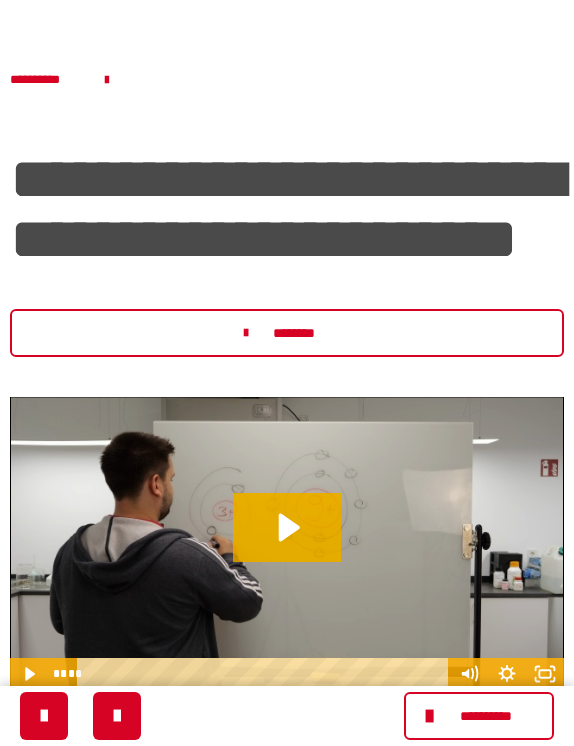 scroll, scrollTop: 0, scrollLeft: 0, axis: both 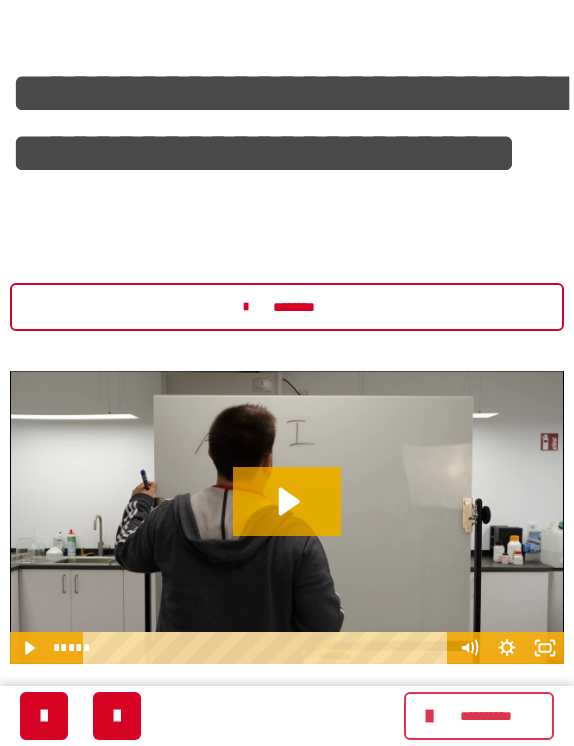 click on "**********" at bounding box center (479, 716) 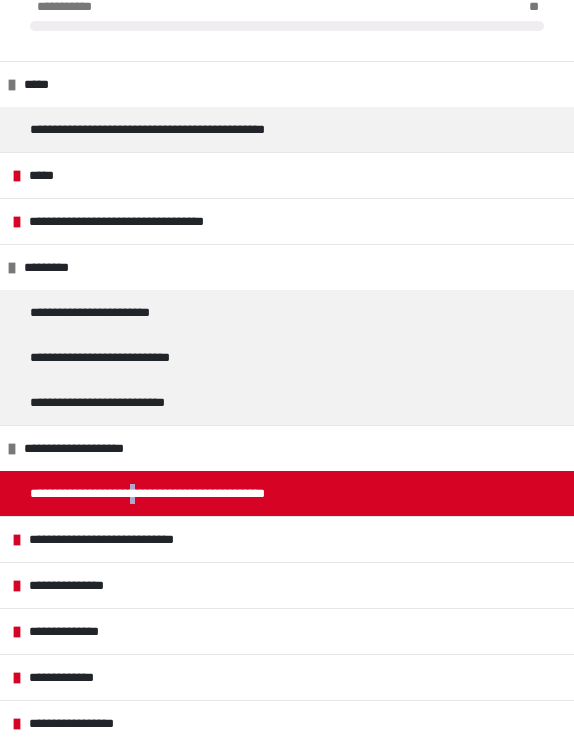 scroll, scrollTop: 85, scrollLeft: 0, axis: vertical 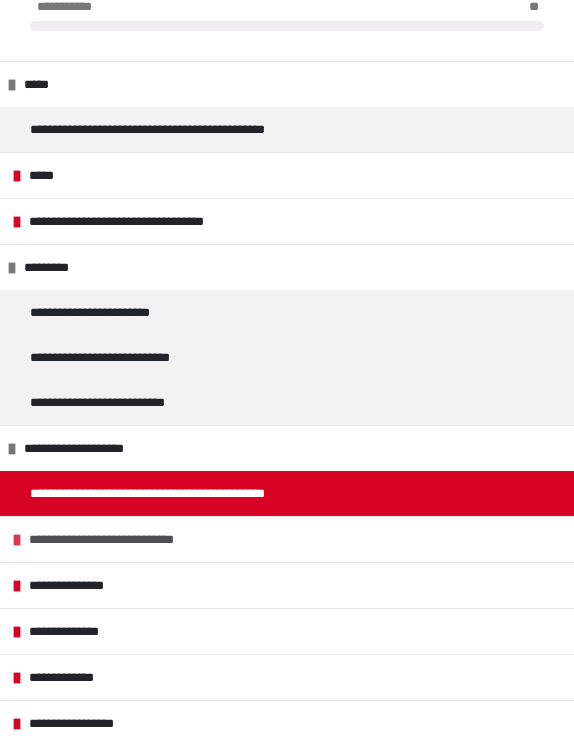 click on "**********" at bounding box center [127, 539] 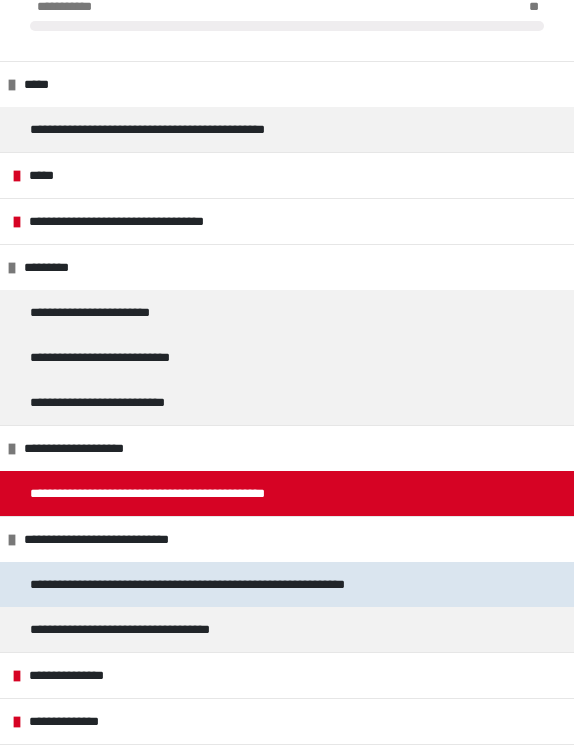 click on "**********" at bounding box center (246, 584) 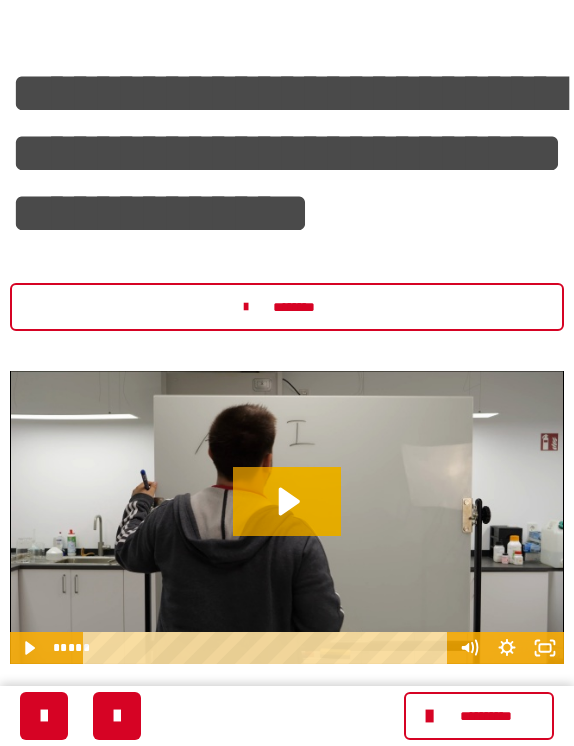 click on "**********" at bounding box center (287, 754) 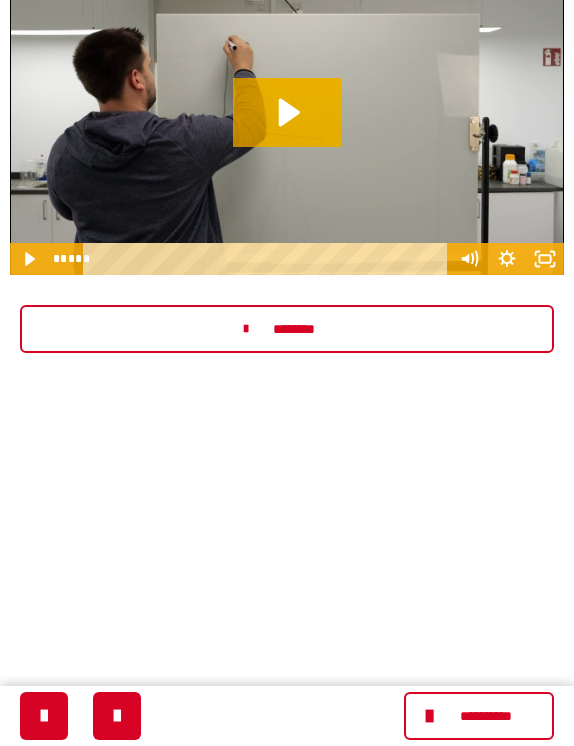 scroll, scrollTop: 549, scrollLeft: 0, axis: vertical 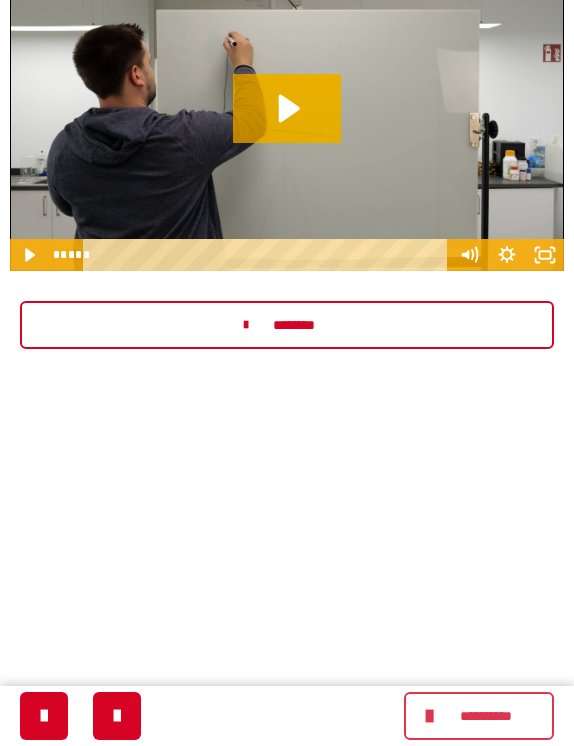 click on "**********" at bounding box center (485, 716) 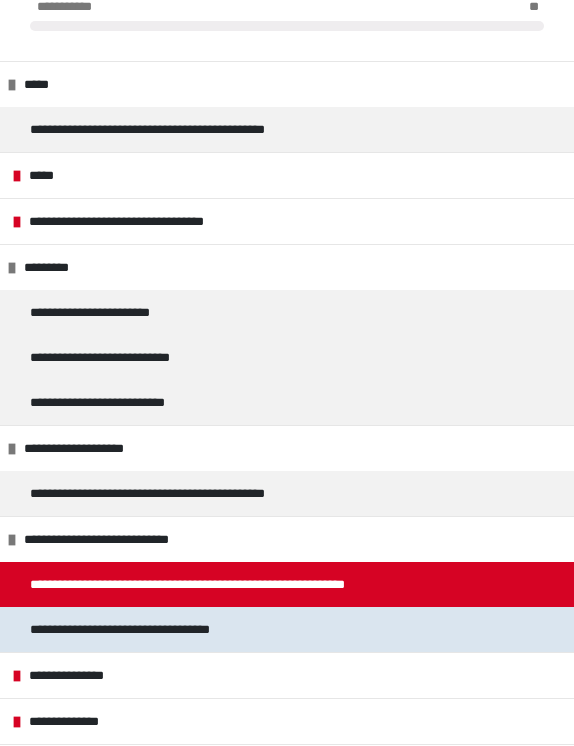 click on "**********" at bounding box center (147, 629) 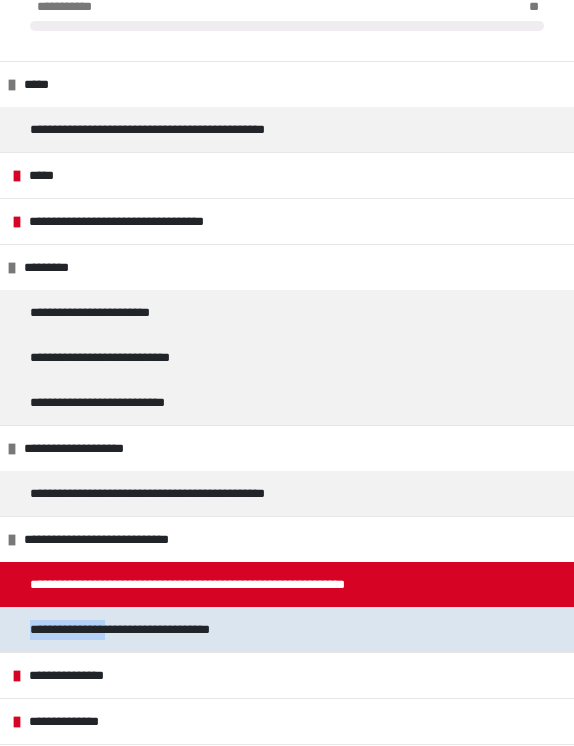 click on "**********" at bounding box center (287, 361) 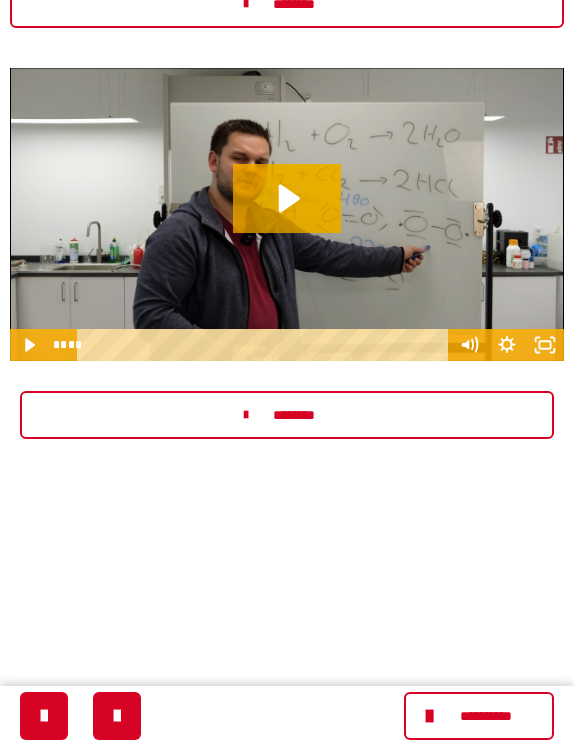 scroll, scrollTop: 407, scrollLeft: 0, axis: vertical 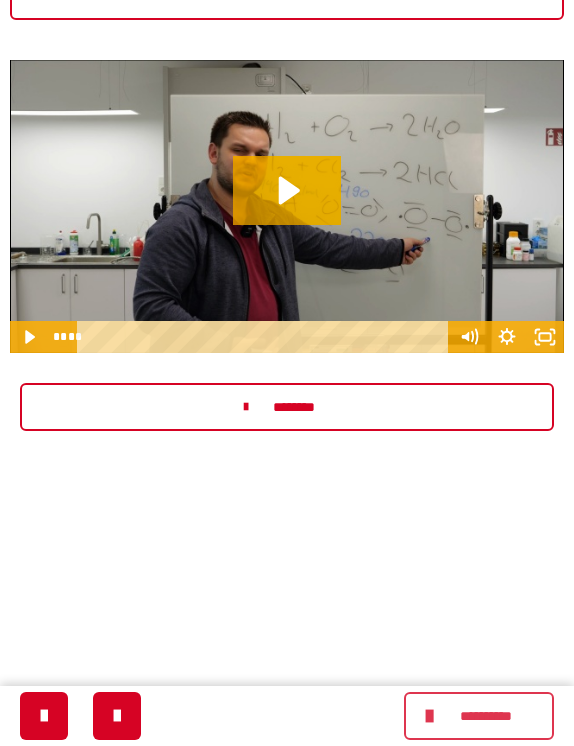 click on "**********" at bounding box center [485, 716] 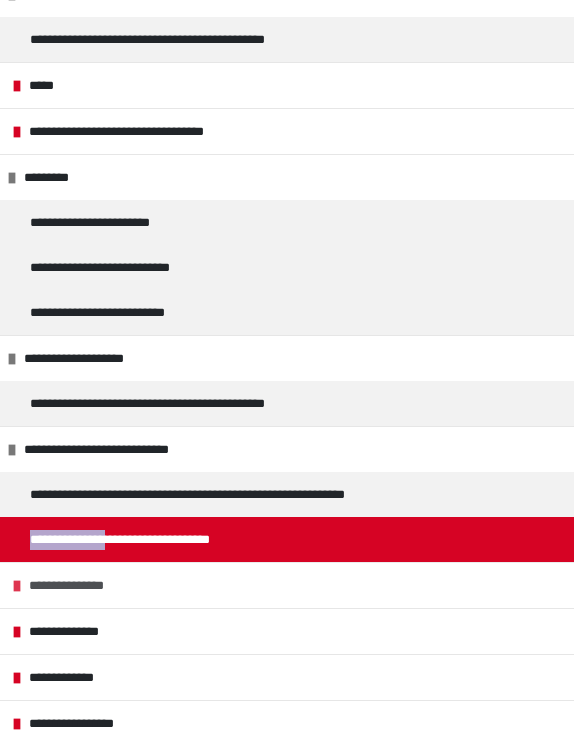 scroll, scrollTop: 175, scrollLeft: 0, axis: vertical 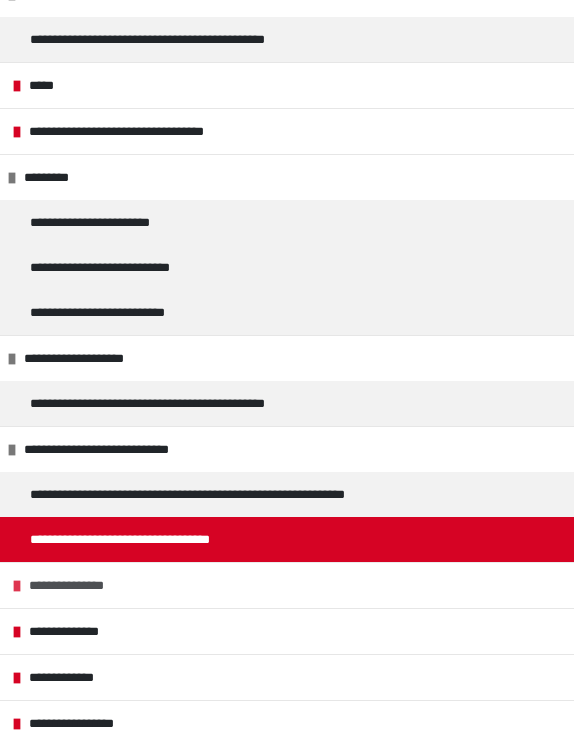 click on "**********" at bounding box center (84, 585) 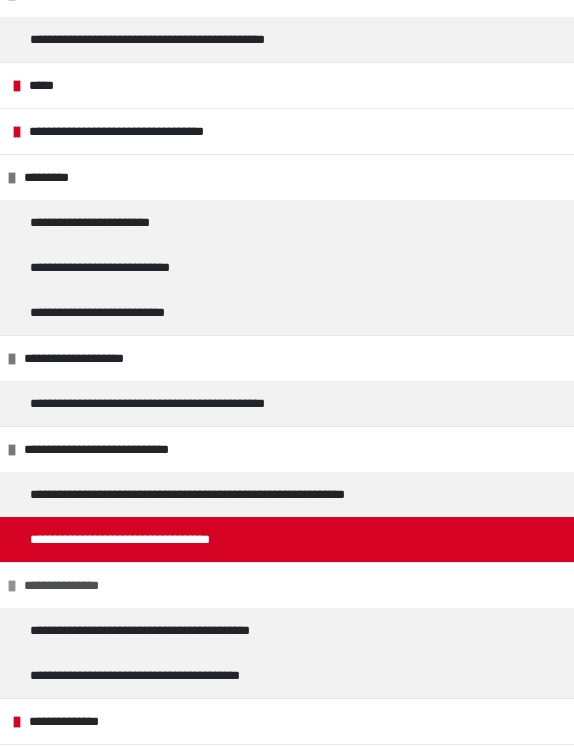 click on "**********" at bounding box center [79, 585] 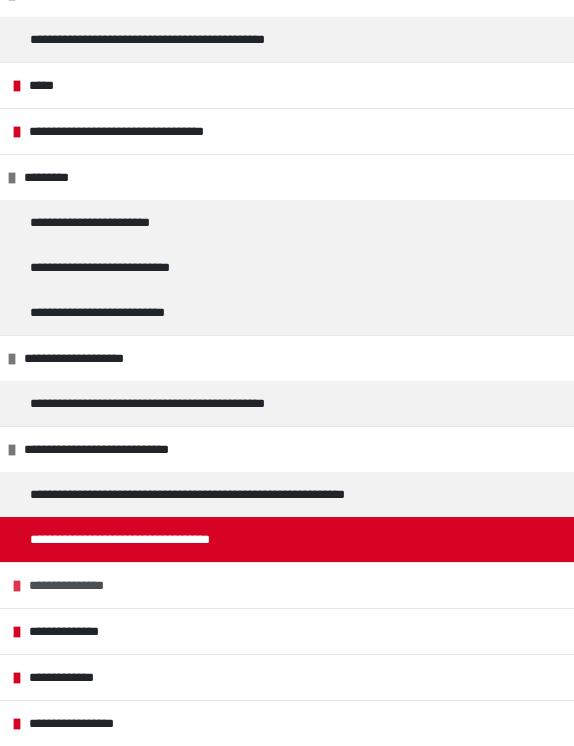 click on "**********" at bounding box center [84, 585] 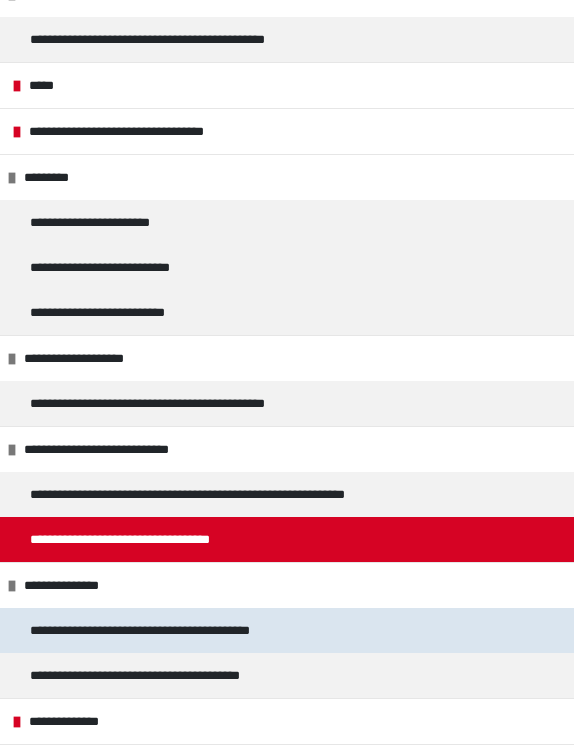 click on "**********" at bounding box center [184, 630] 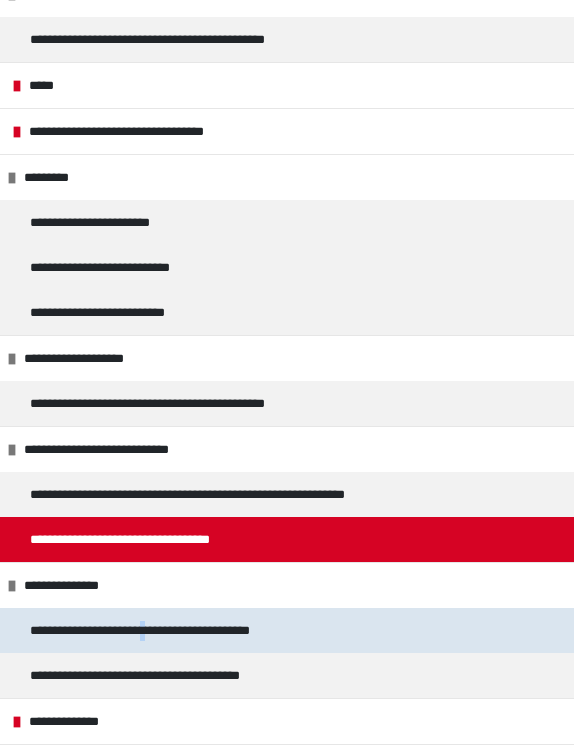 click on "**********" at bounding box center (184, 630) 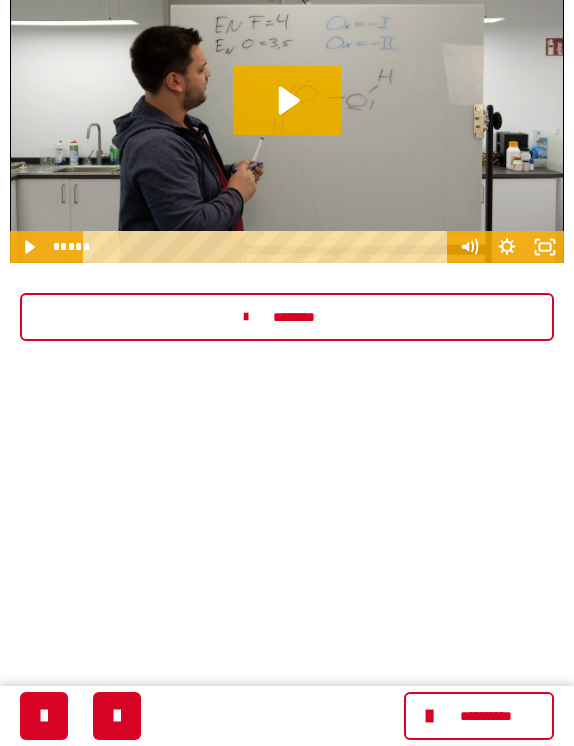 scroll, scrollTop: 497, scrollLeft: 0, axis: vertical 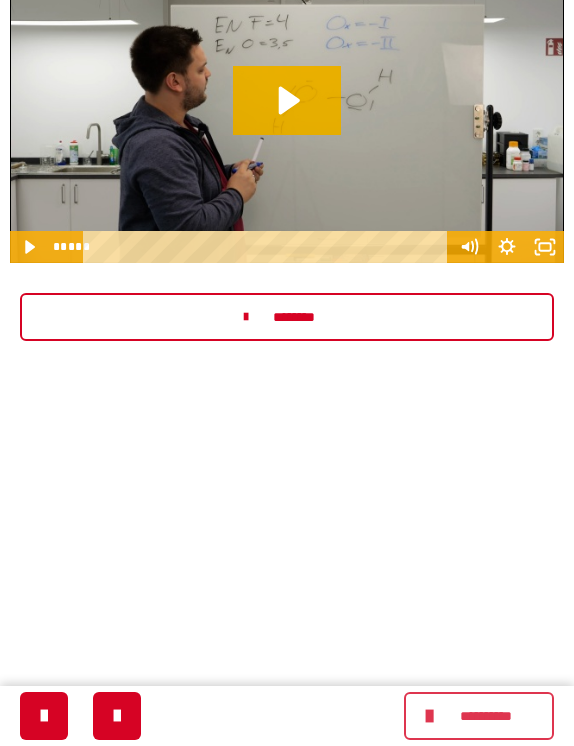 click on "**********" at bounding box center (485, 716) 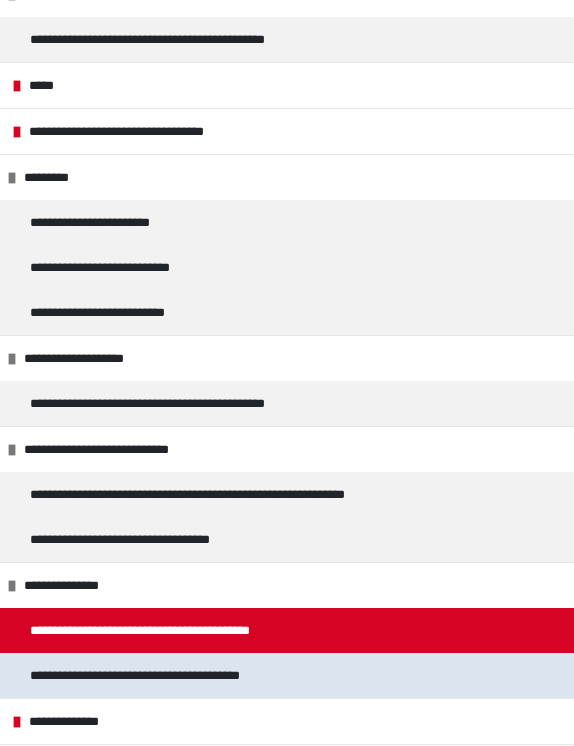 click on "**********" at bounding box center [178, 675] 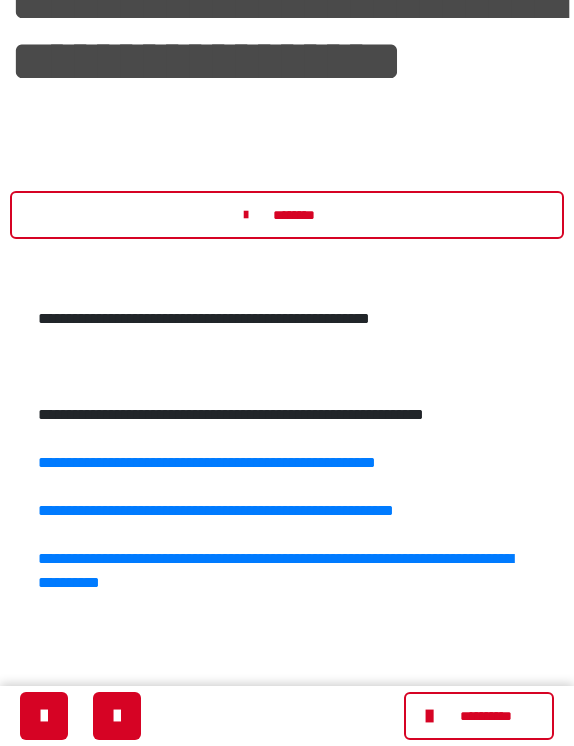 scroll, scrollTop: 190, scrollLeft: 0, axis: vertical 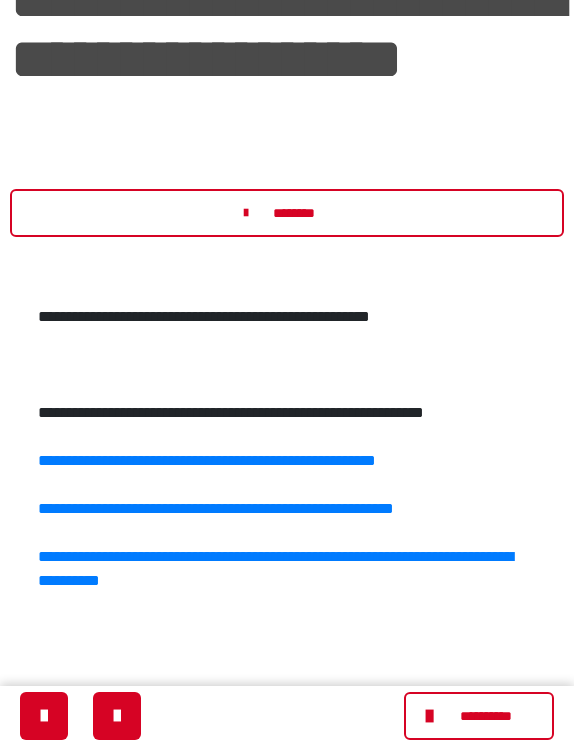 click on "**********" at bounding box center (287, 485) 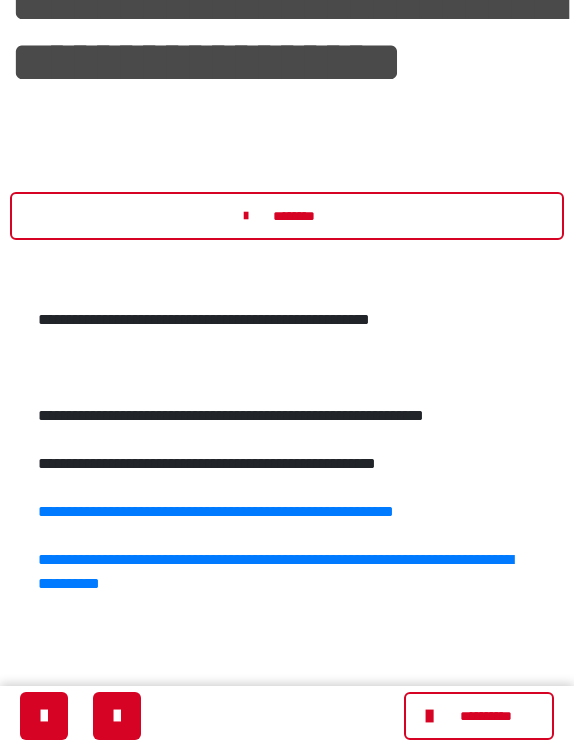 scroll, scrollTop: 189, scrollLeft: 1, axis: both 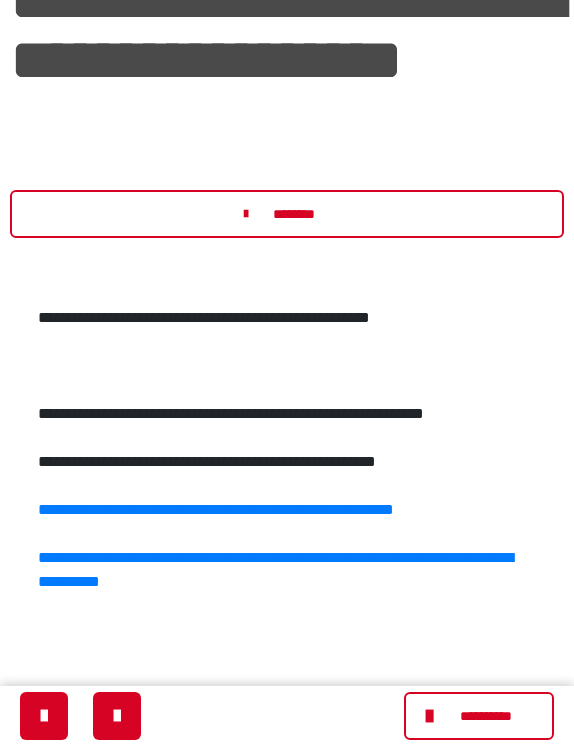 click on "**********" at bounding box center (207, 461) 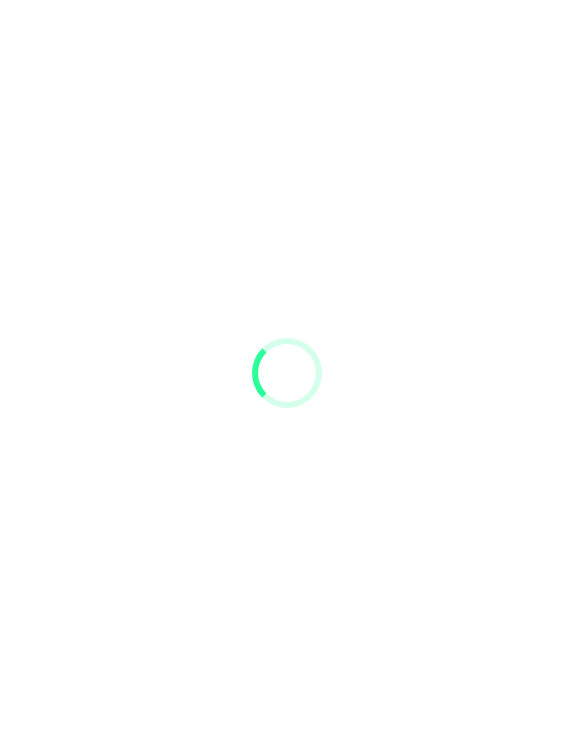 scroll, scrollTop: 0, scrollLeft: 0, axis: both 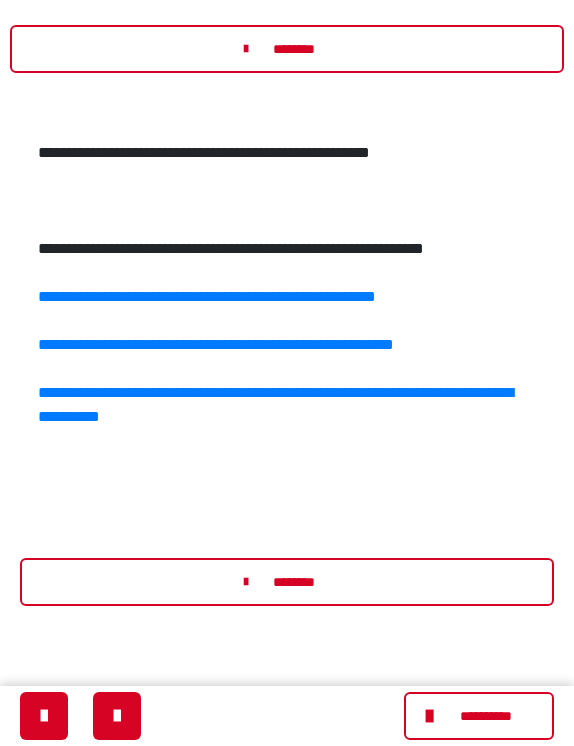 click on "**********" at bounding box center [287, 321] 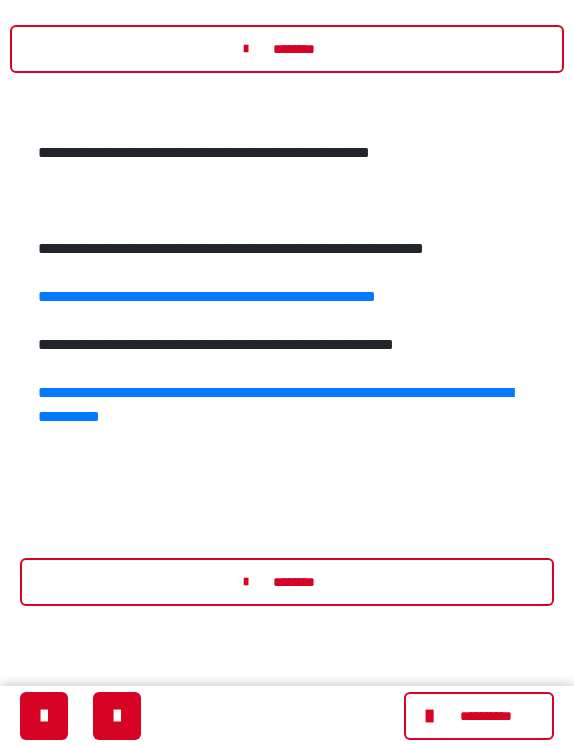 click on "**********" at bounding box center (216, 344) 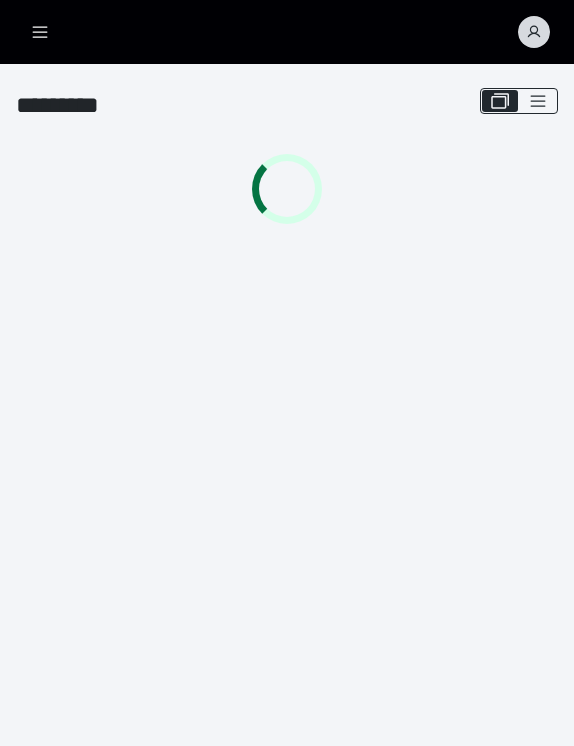 scroll, scrollTop: 0, scrollLeft: 0, axis: both 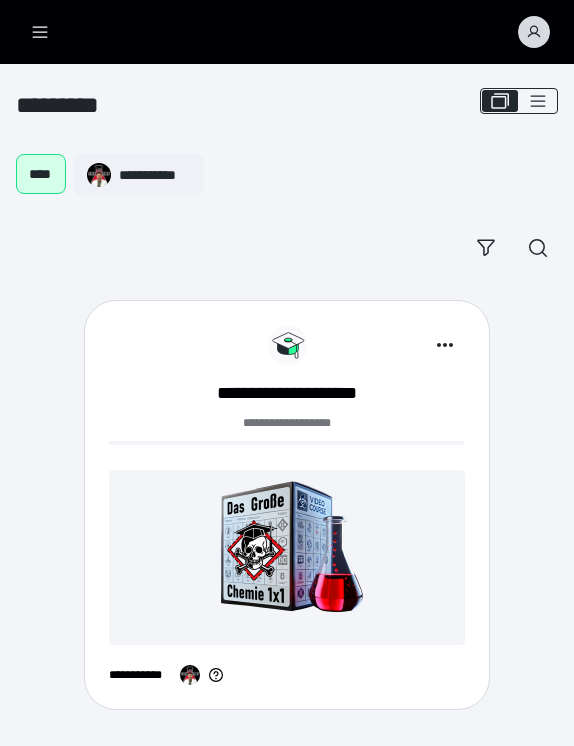 click at bounding box center [287, 557] 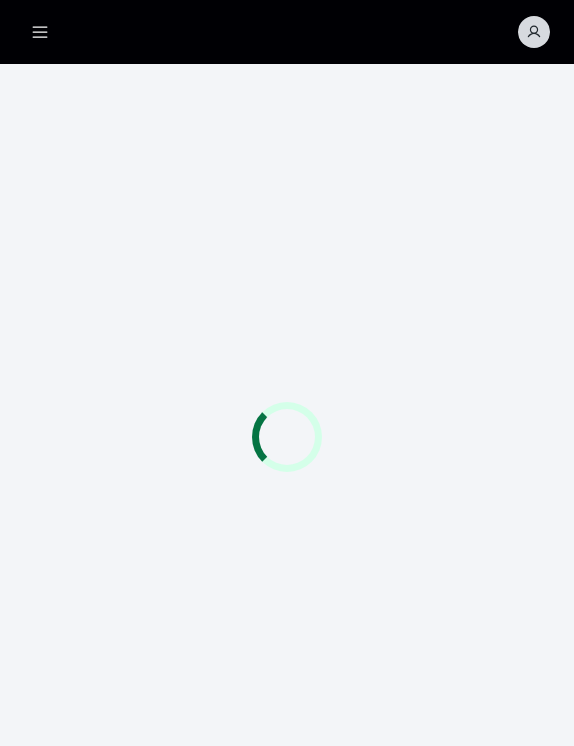 scroll, scrollTop: 0, scrollLeft: 0, axis: both 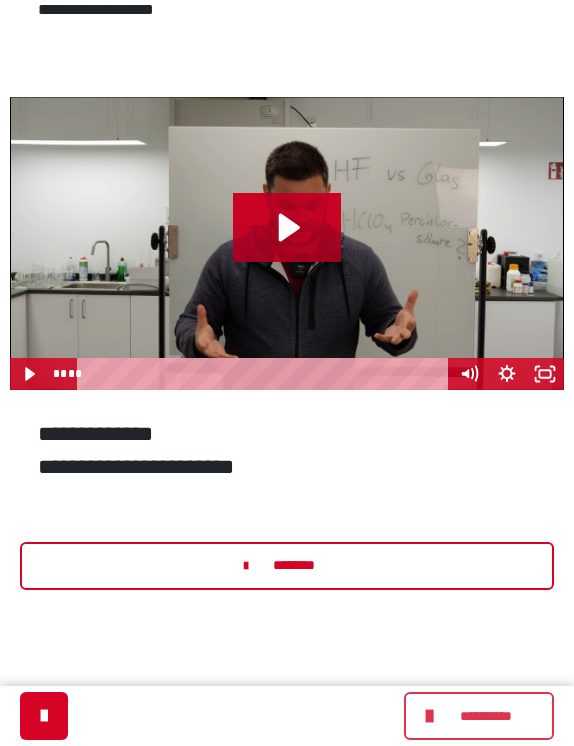 click on "**********" at bounding box center [485, 716] 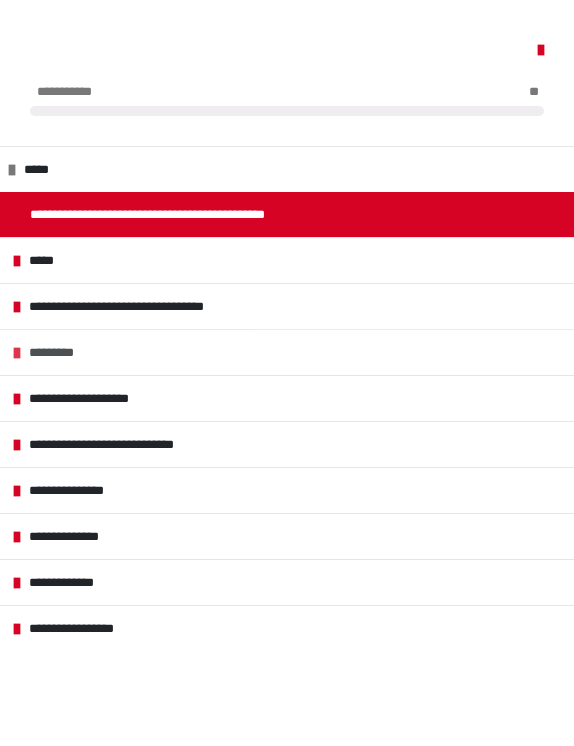 click on "*********" at bounding box center [66, 352] 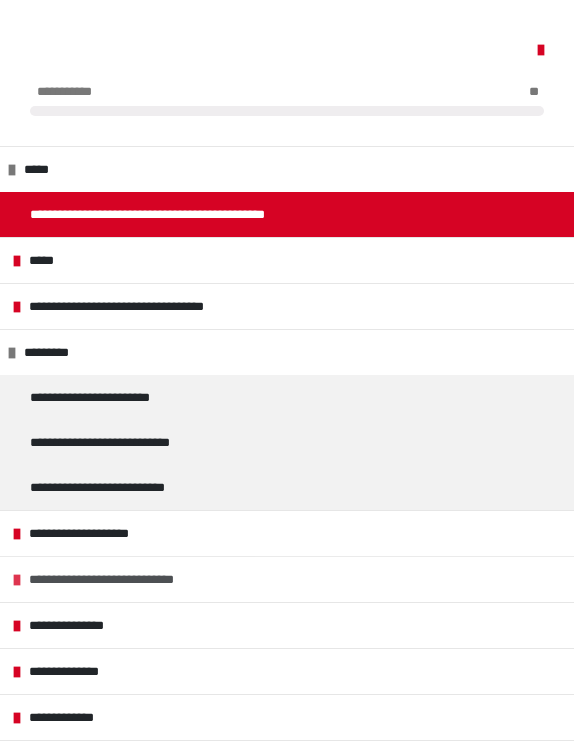 click on "**********" at bounding box center [127, 579] 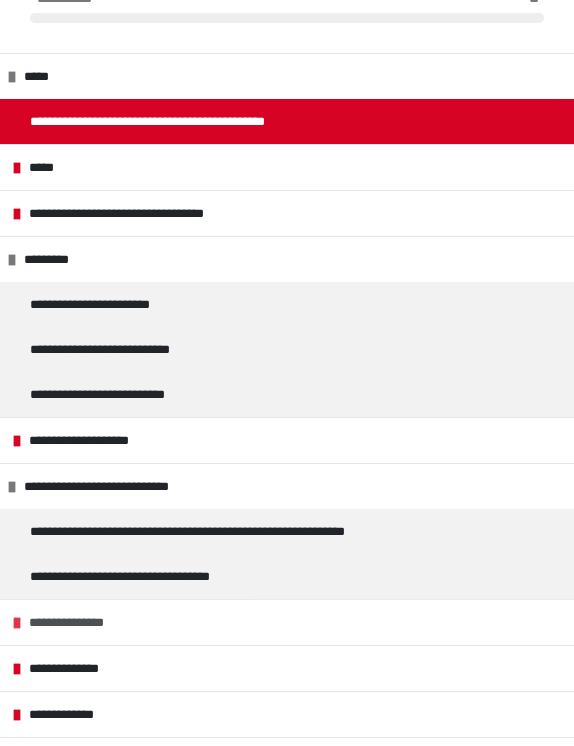 scroll, scrollTop: 110, scrollLeft: 0, axis: vertical 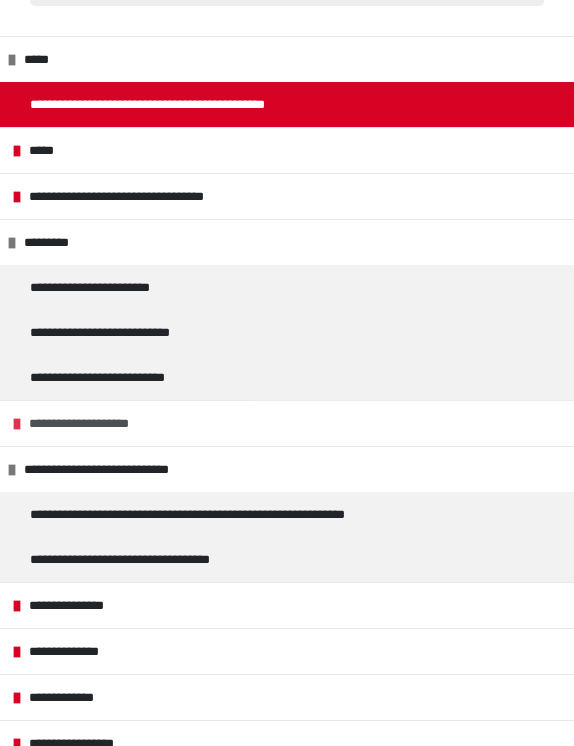 click on "**********" at bounding box center (102, 423) 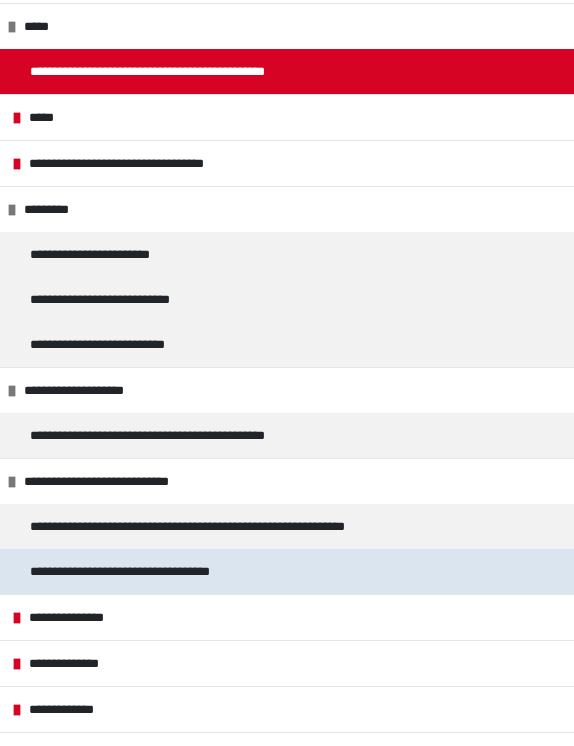 scroll, scrollTop: 146, scrollLeft: 0, axis: vertical 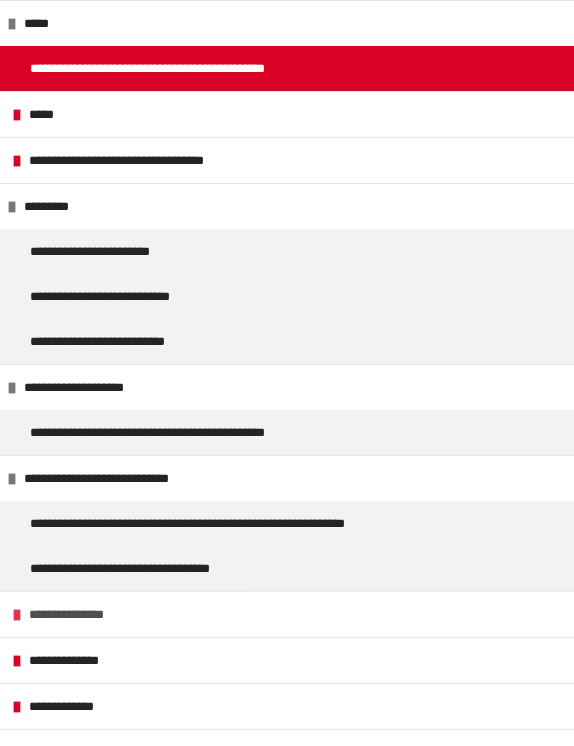click on "**********" at bounding box center [84, 614] 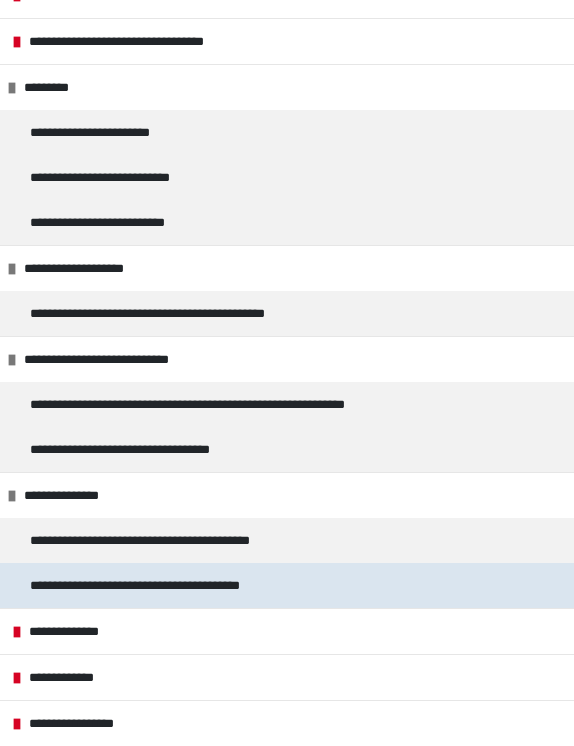 scroll, scrollTop: 265, scrollLeft: 0, axis: vertical 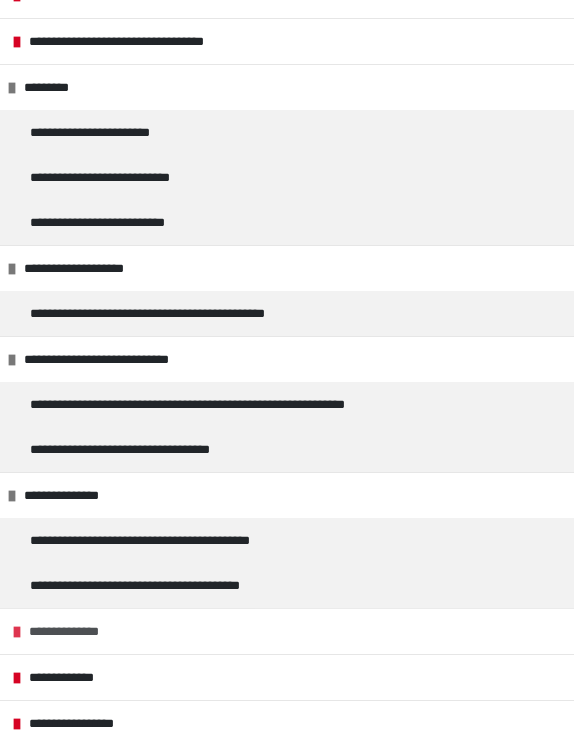 click on "**********" at bounding box center [80, 631] 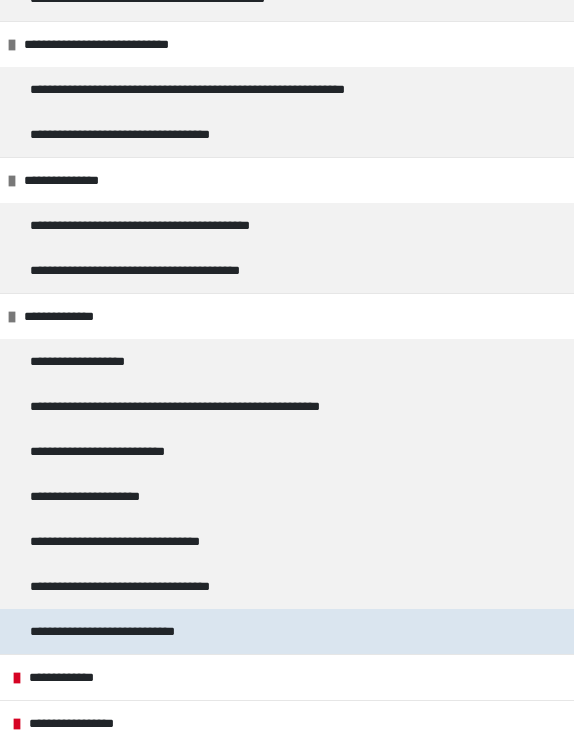 scroll, scrollTop: 580, scrollLeft: 0, axis: vertical 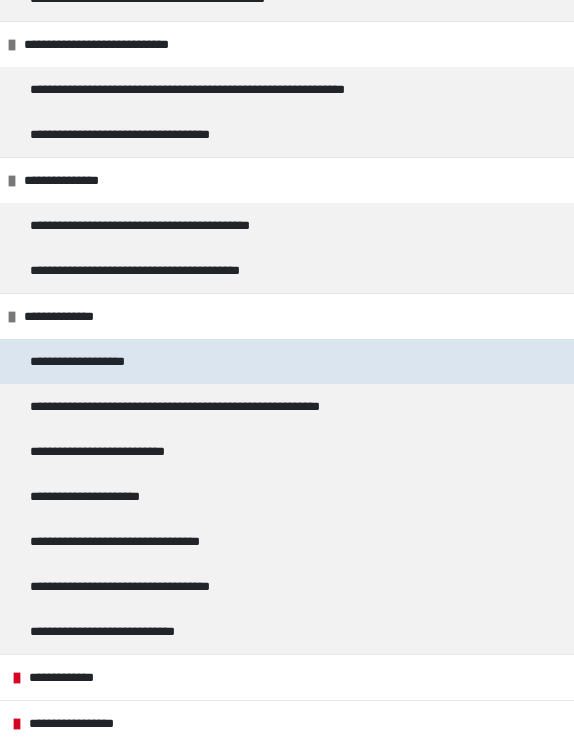 click on "**********" at bounding box center (93, 361) 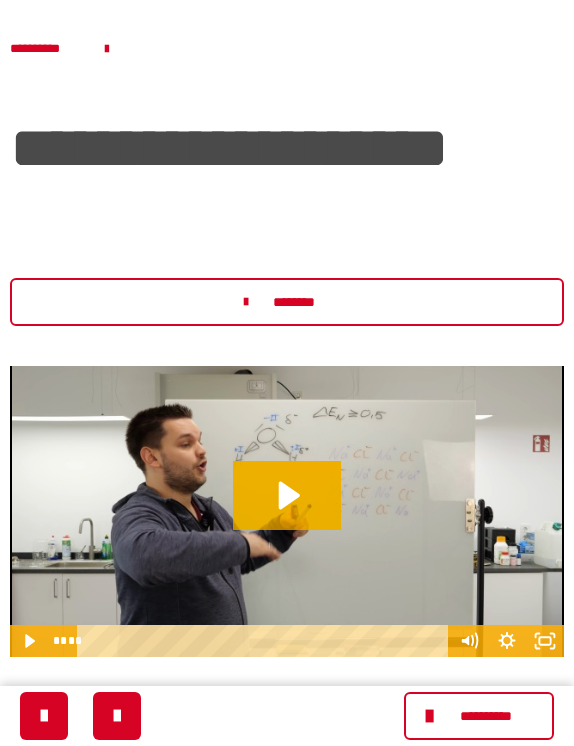 scroll, scrollTop: 25, scrollLeft: 0, axis: vertical 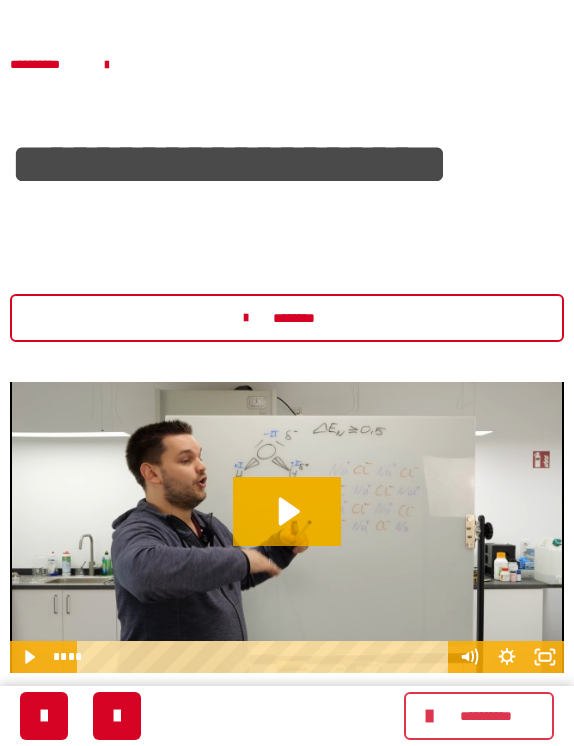 click on "**********" at bounding box center (485, 716) 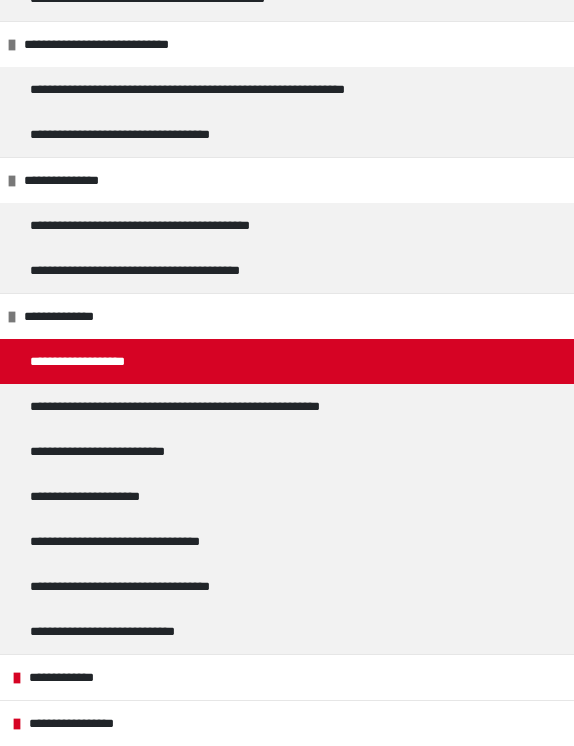 scroll, scrollTop: 201, scrollLeft: 0, axis: vertical 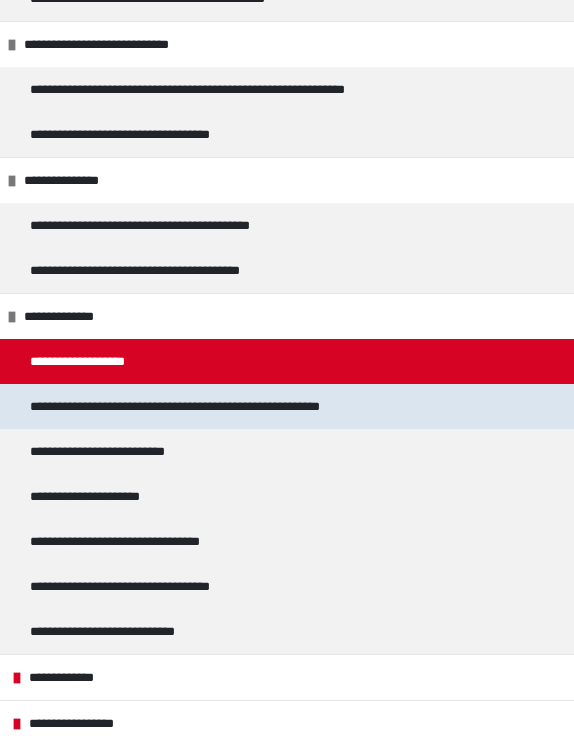 click on "**********" at bounding box center [225, 406] 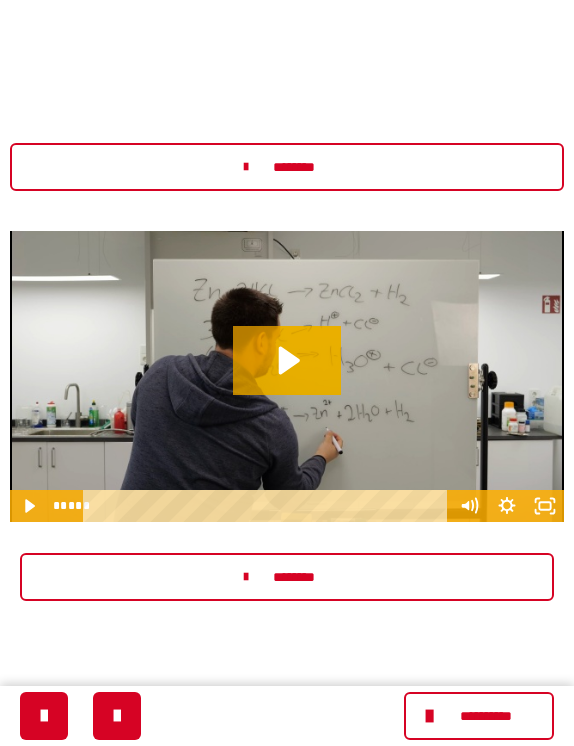 scroll, scrollTop: 348, scrollLeft: 0, axis: vertical 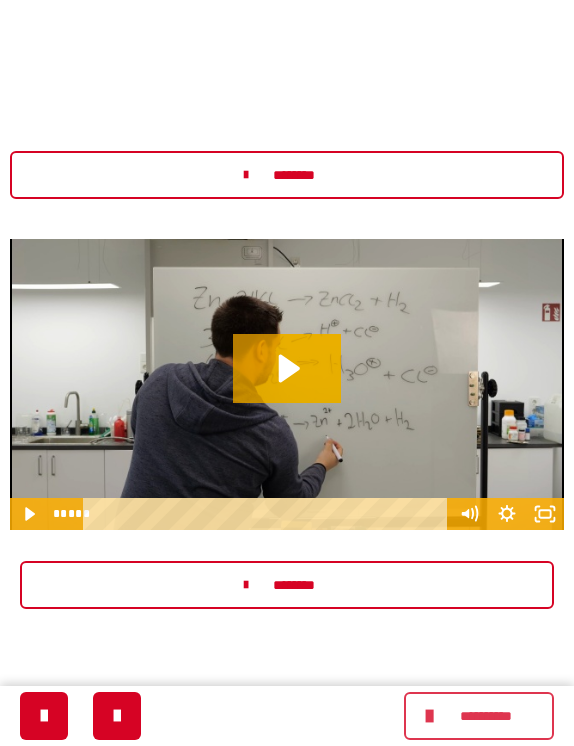 click on "**********" at bounding box center [485, 716] 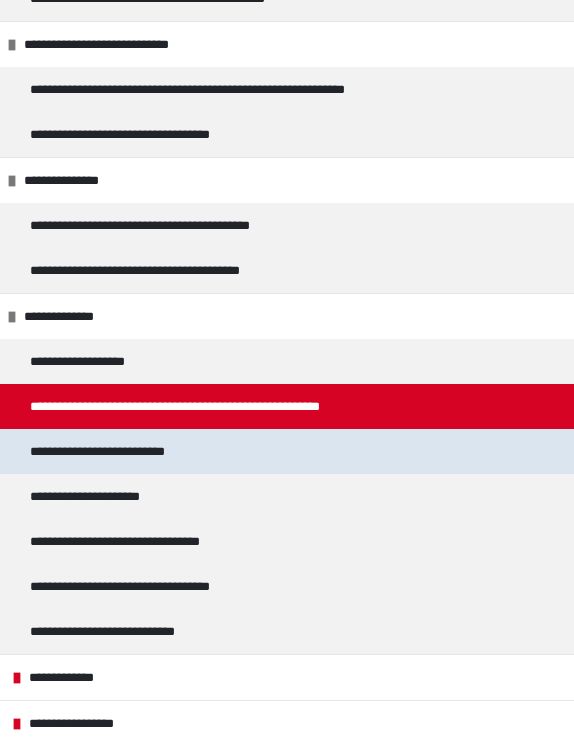 click on "**********" at bounding box center (124, 451) 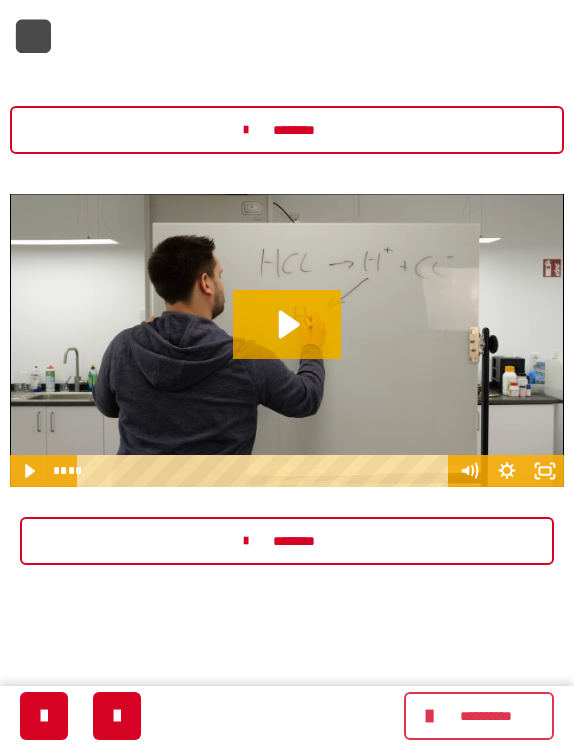 scroll, scrollTop: 209, scrollLeft: 0, axis: vertical 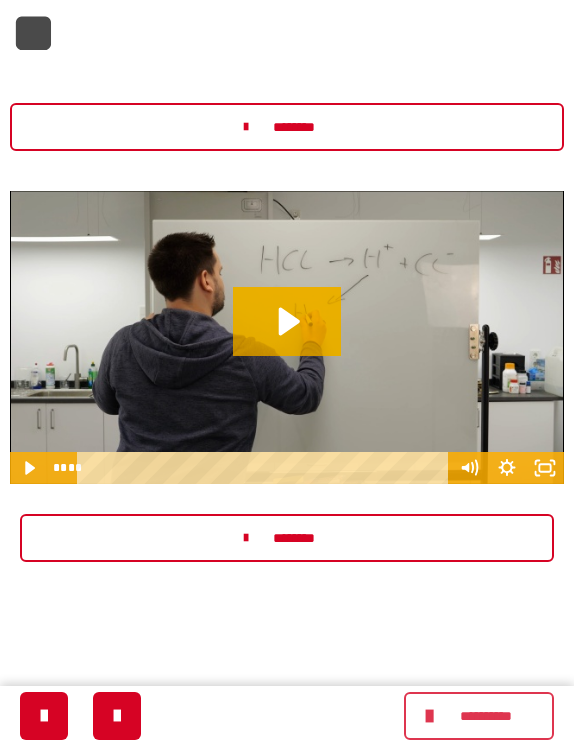 click on "**********" at bounding box center (485, 716) 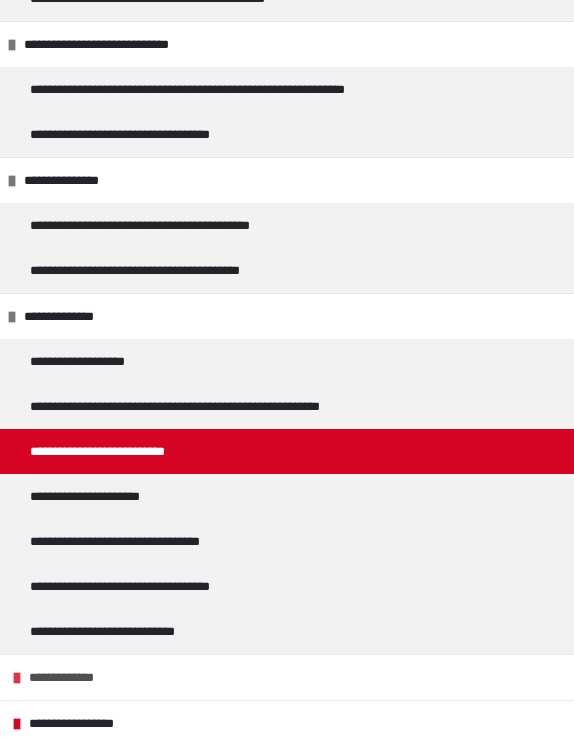 scroll, scrollTop: 216, scrollLeft: 0, axis: vertical 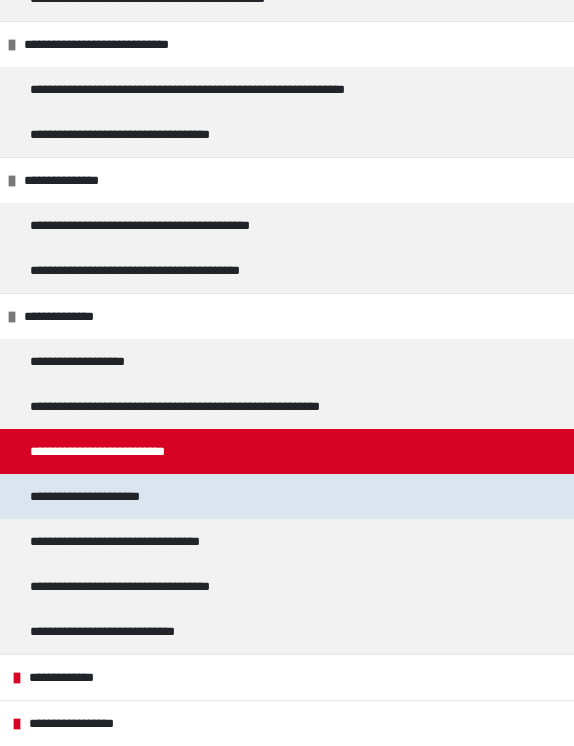 click on "**********" at bounding box center [105, 496] 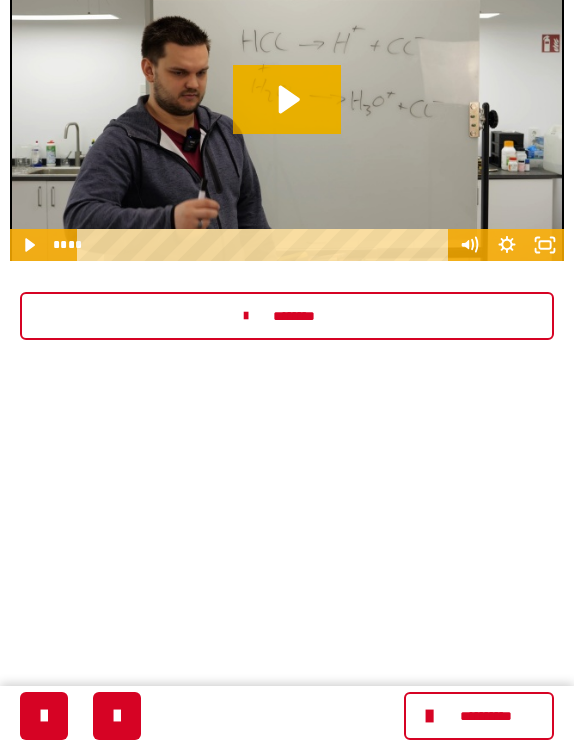 scroll, scrollTop: 437, scrollLeft: 0, axis: vertical 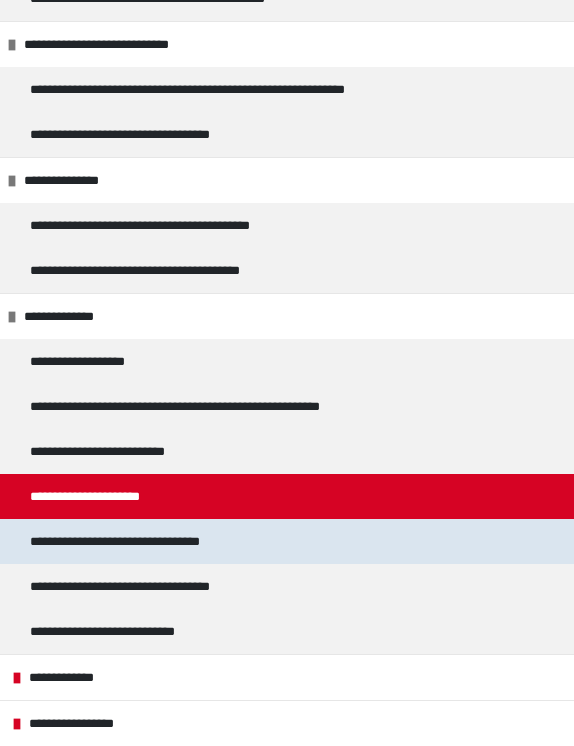 click on "**********" at bounding box center (145, 541) 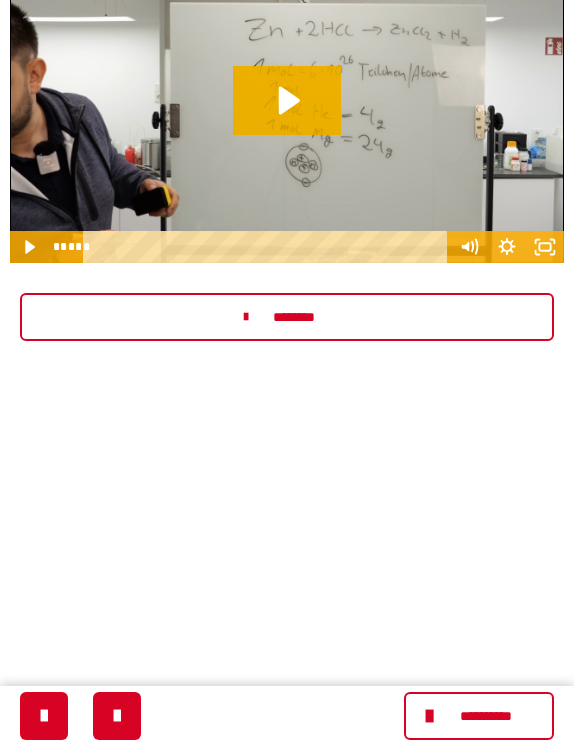 scroll, scrollTop: 497, scrollLeft: 0, axis: vertical 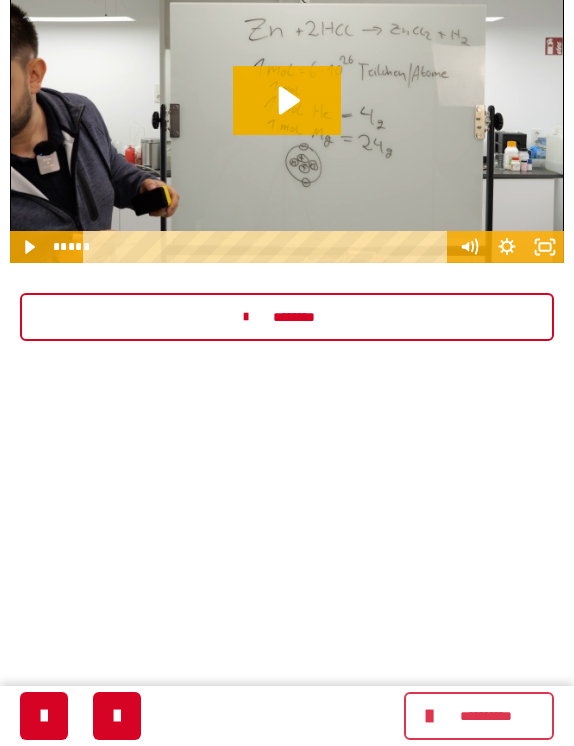 click on "**********" at bounding box center (485, 716) 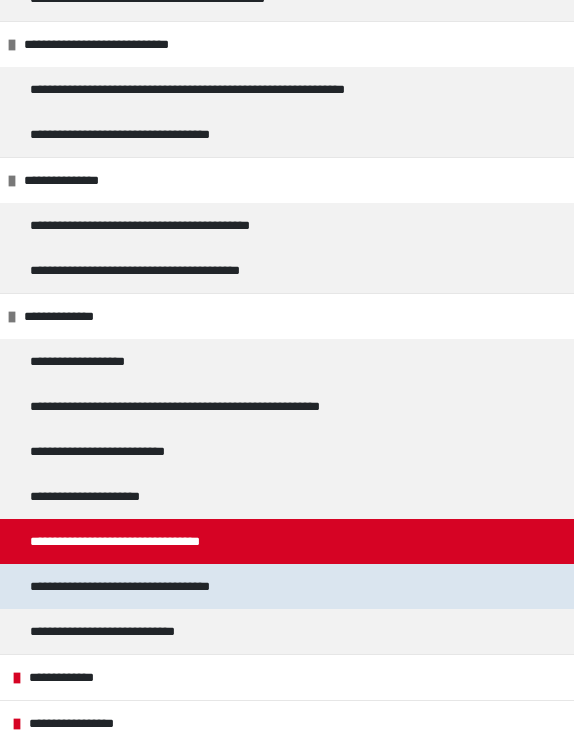 click on "**********" at bounding box center [149, 586] 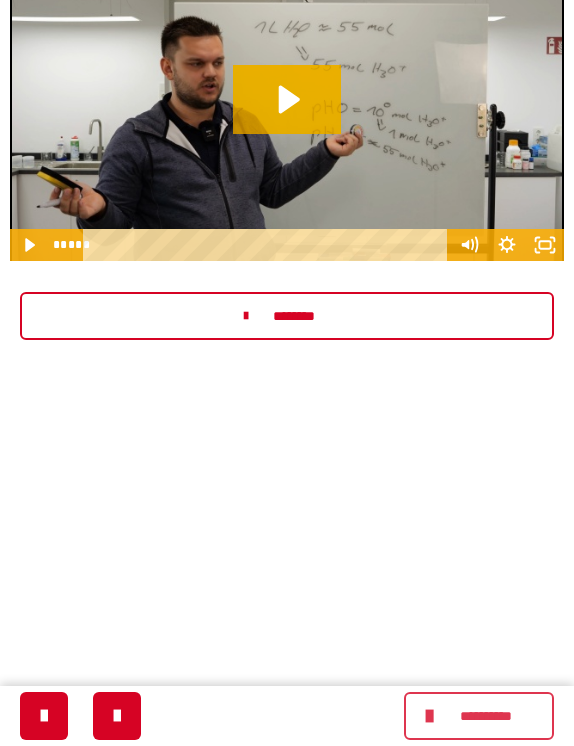 scroll, scrollTop: 497, scrollLeft: 0, axis: vertical 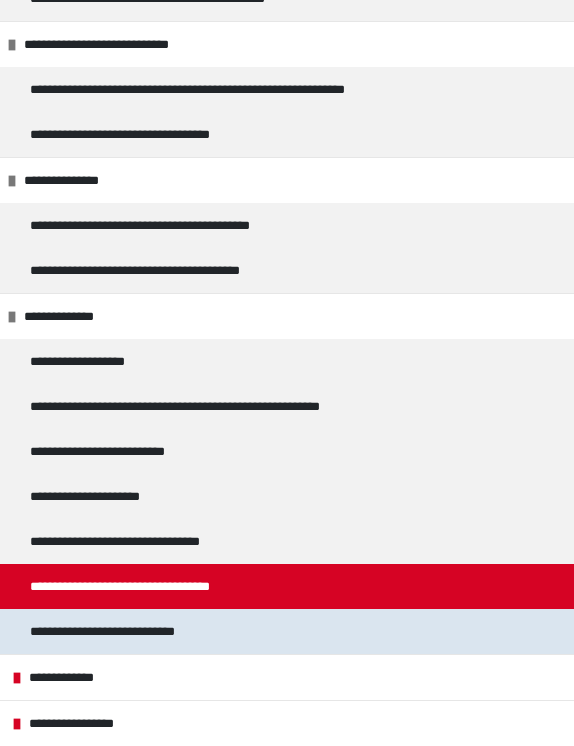 click on "**********" at bounding box center [137, 631] 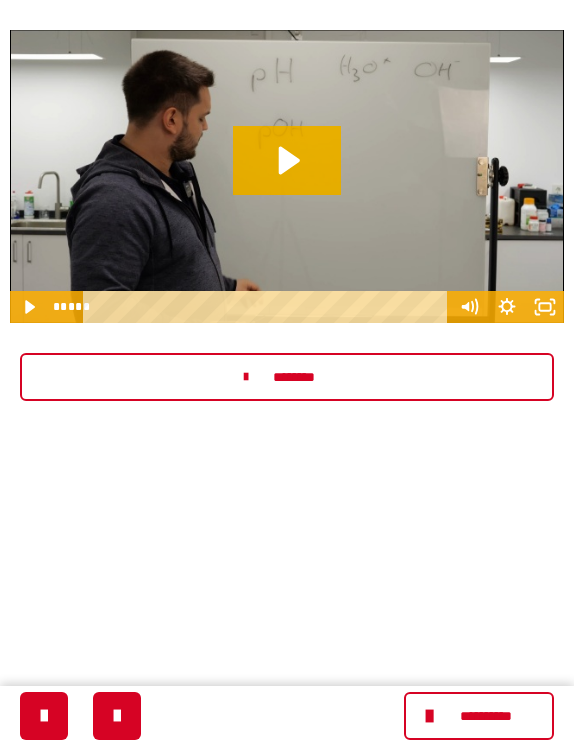 scroll, scrollTop: 378, scrollLeft: 0, axis: vertical 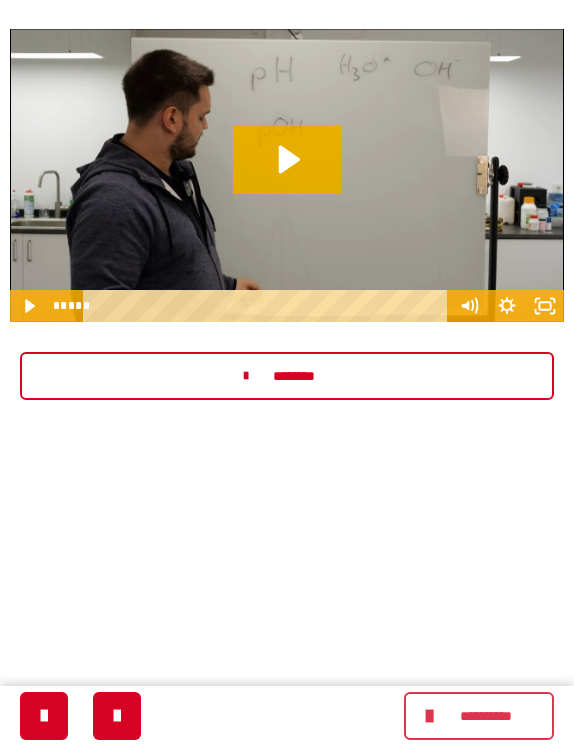 click on "**********" at bounding box center (485, 716) 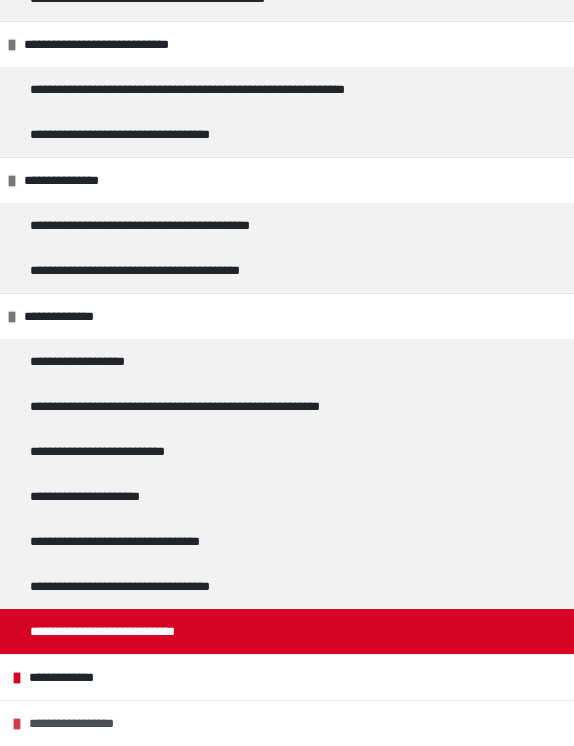 scroll, scrollTop: 437, scrollLeft: 0, axis: vertical 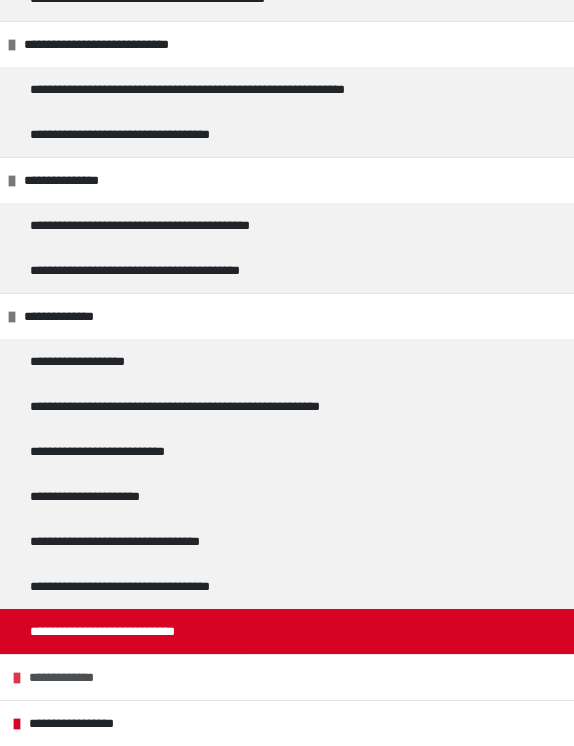 click on "**********" at bounding box center [76, 677] 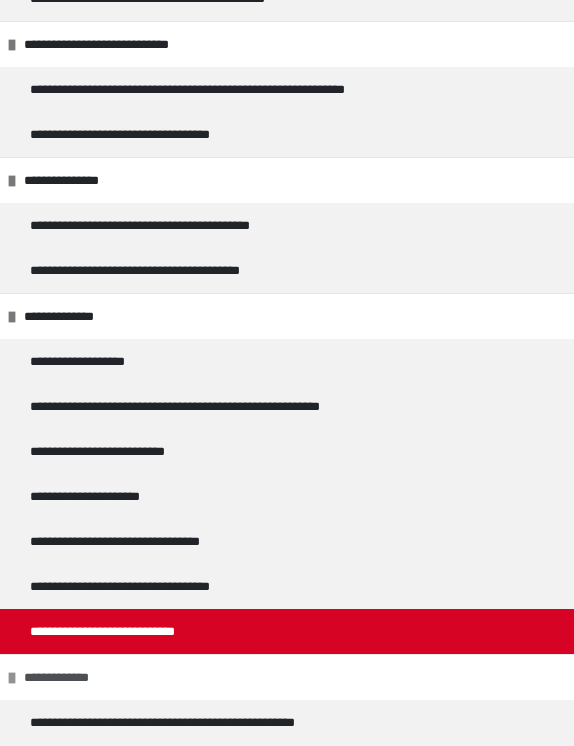 click on "**********" at bounding box center (71, 677) 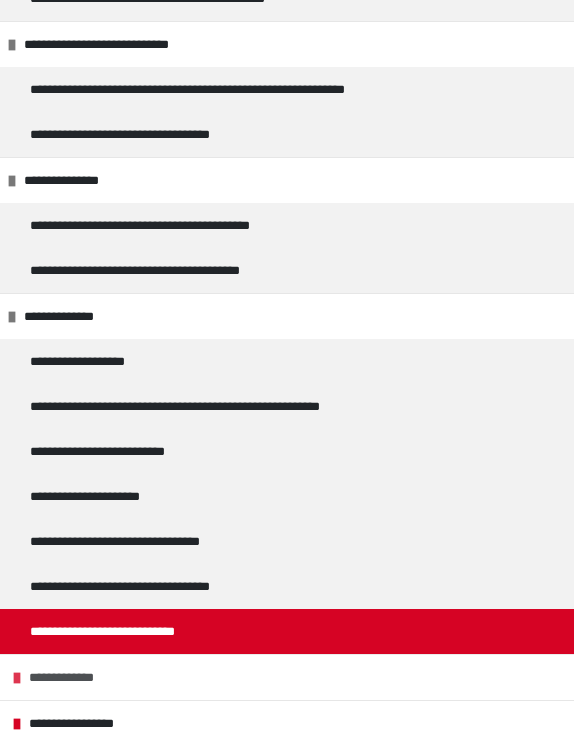 click on "**********" at bounding box center (287, 677) 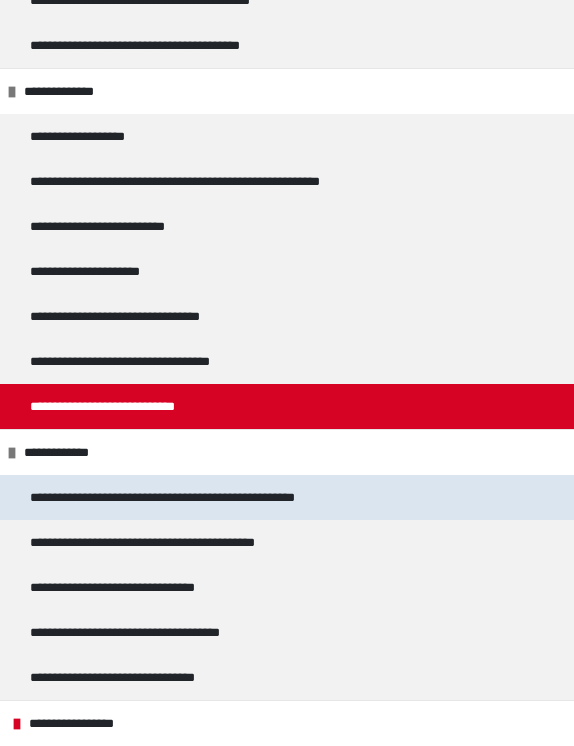 scroll, scrollTop: 805, scrollLeft: 0, axis: vertical 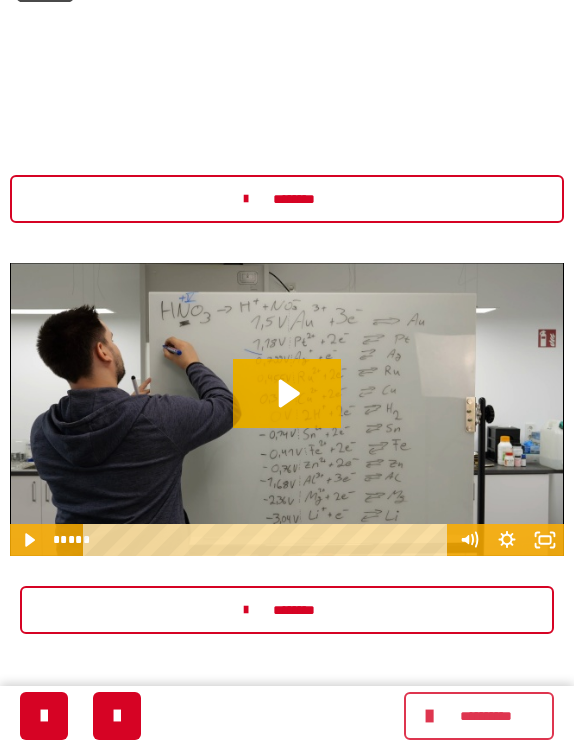 click on "**********" at bounding box center [485, 716] 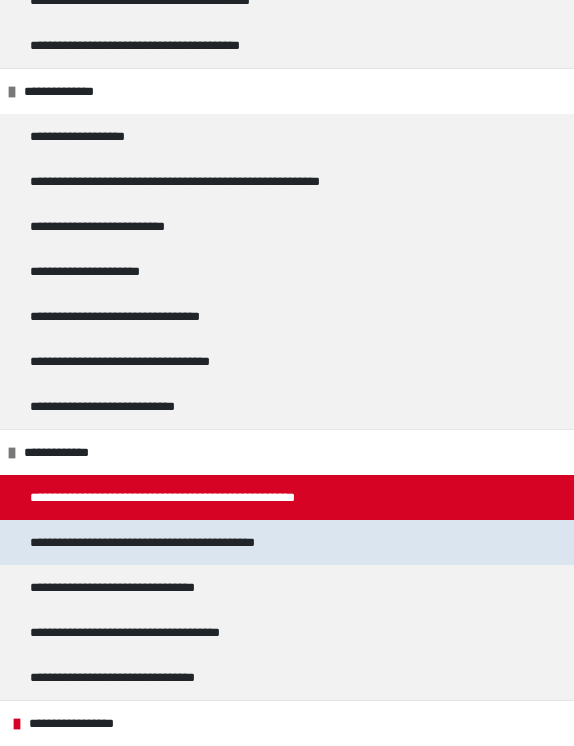 click on "**********" at bounding box center [177, 542] 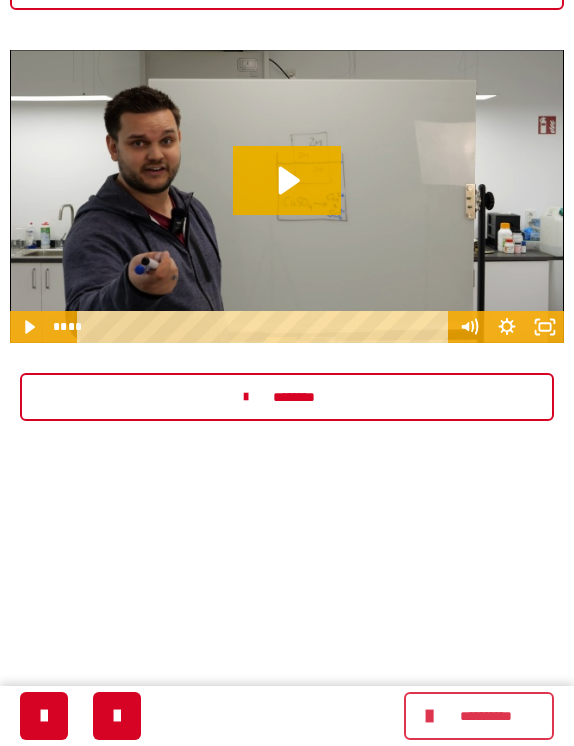 scroll, scrollTop: 482, scrollLeft: 0, axis: vertical 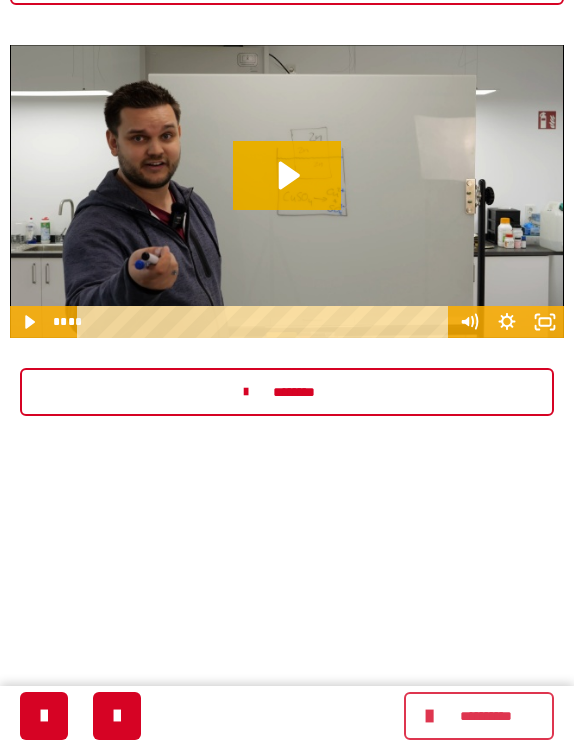 click on "**********" at bounding box center (485, 716) 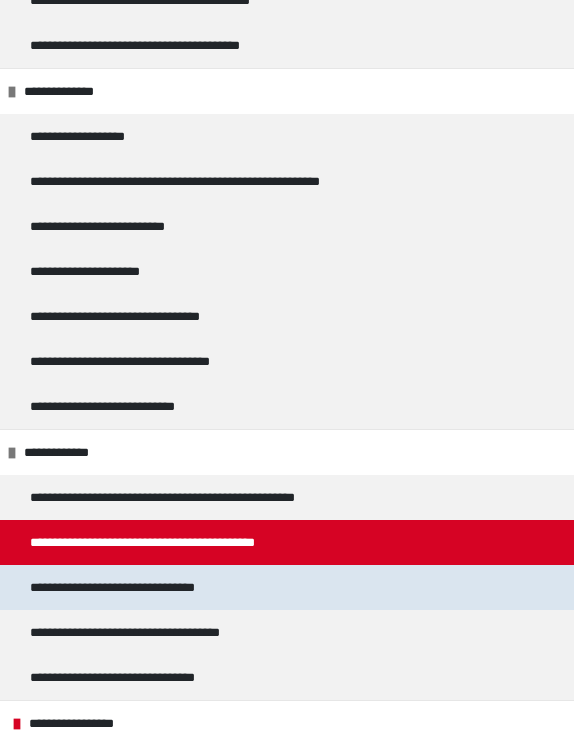 click on "**********" at bounding box center [148, 587] 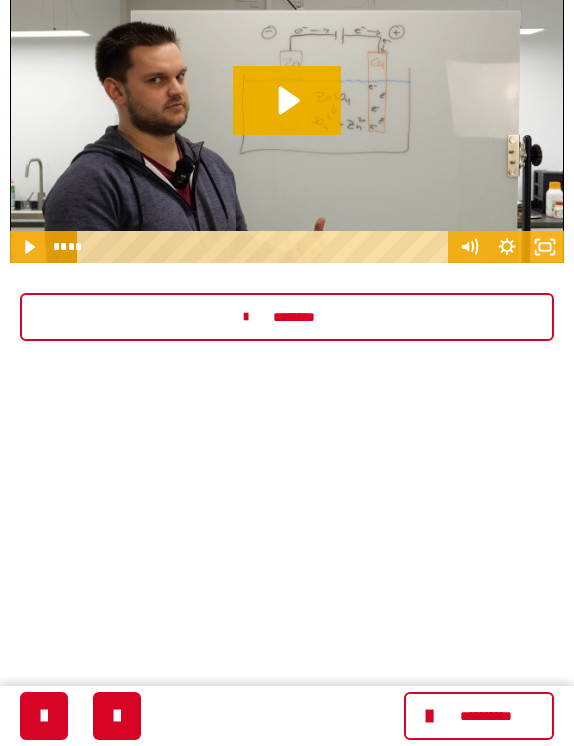 scroll, scrollTop: 497, scrollLeft: 0, axis: vertical 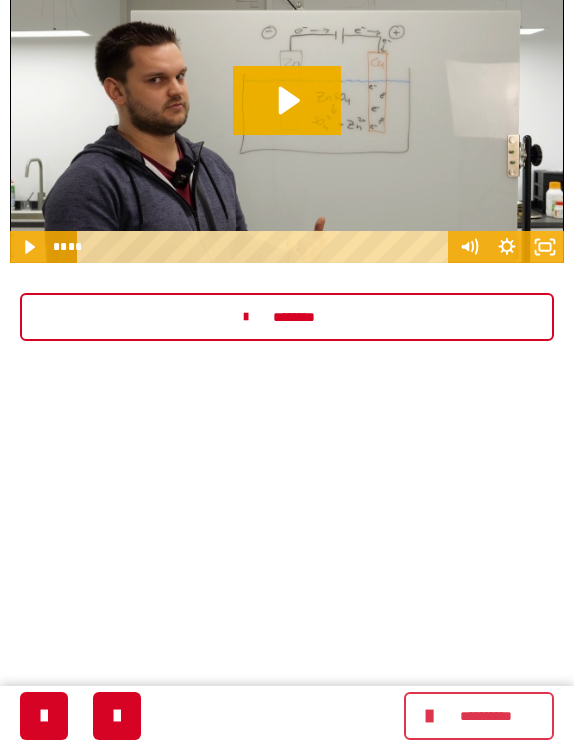 click on "**********" at bounding box center (485, 716) 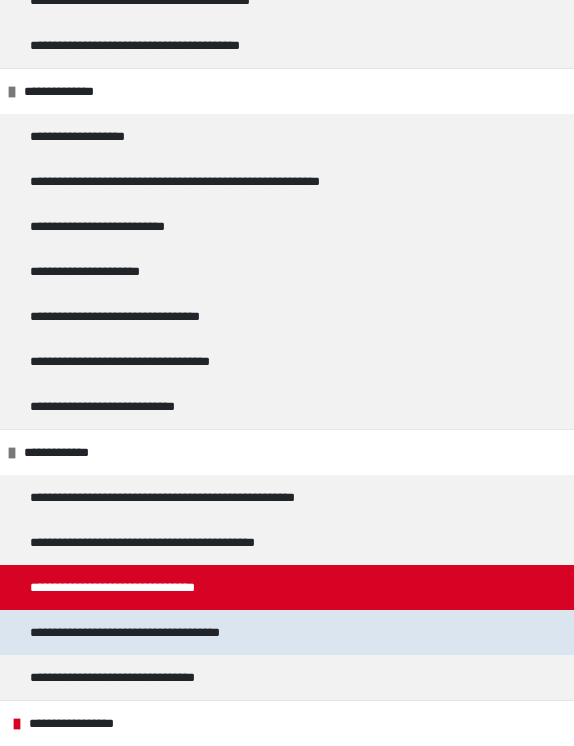 click on "**********" at bounding box center (166, 632) 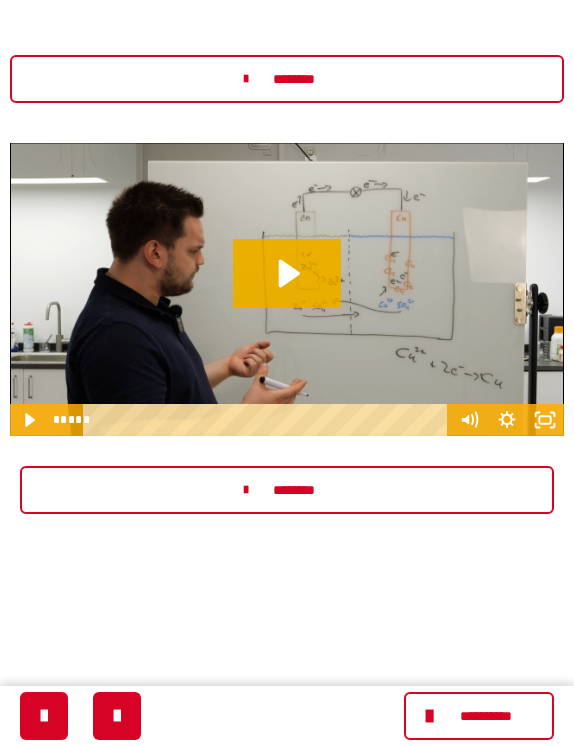 scroll, scrollTop: 325, scrollLeft: 0, axis: vertical 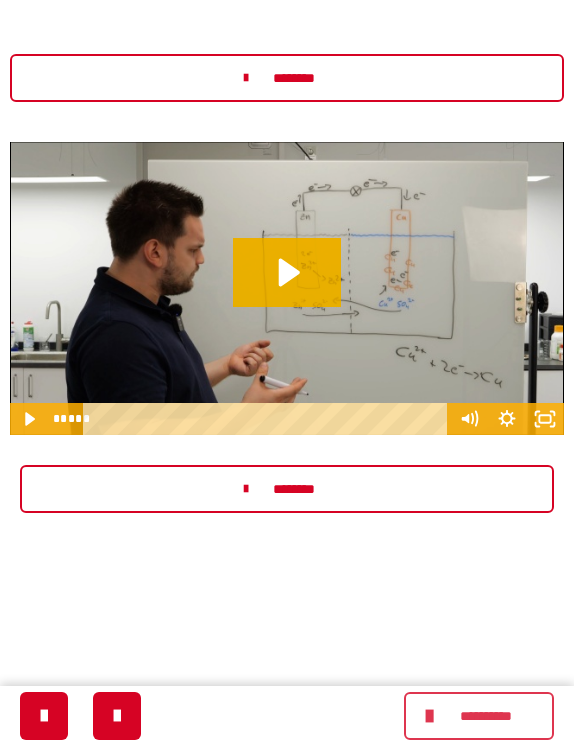 click on "**********" at bounding box center (485, 716) 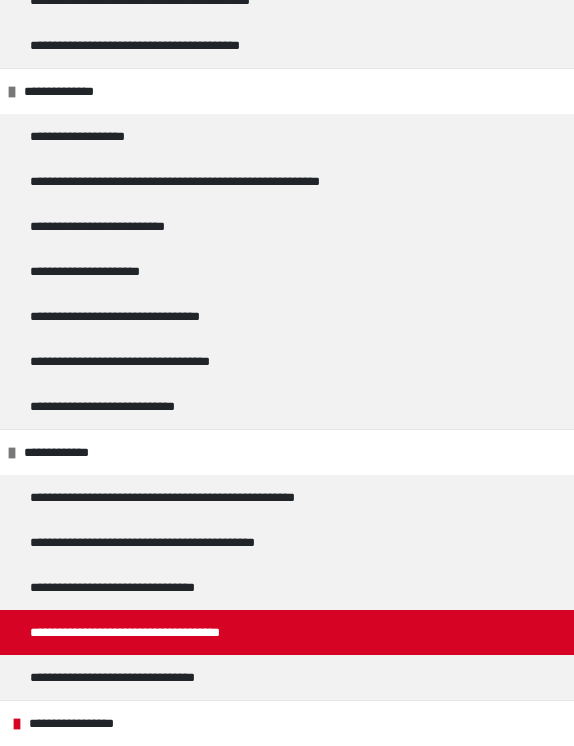 click on "**********" at bounding box center (166, 632) 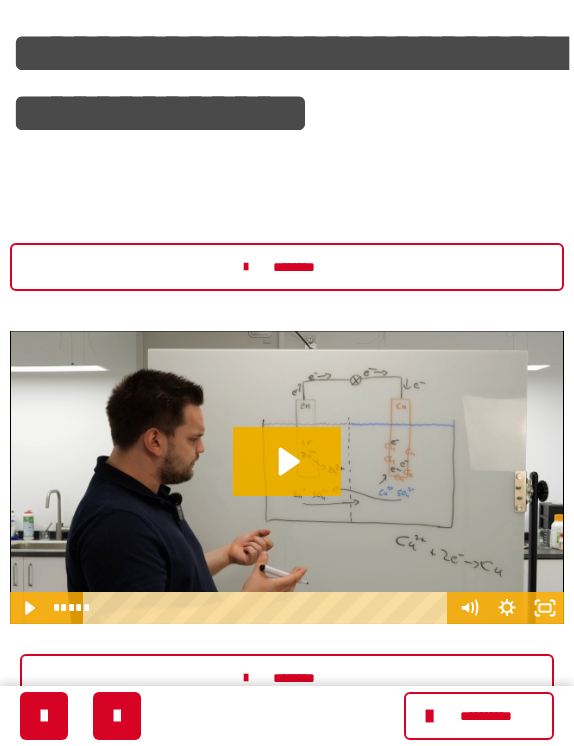 scroll, scrollTop: 141, scrollLeft: 0, axis: vertical 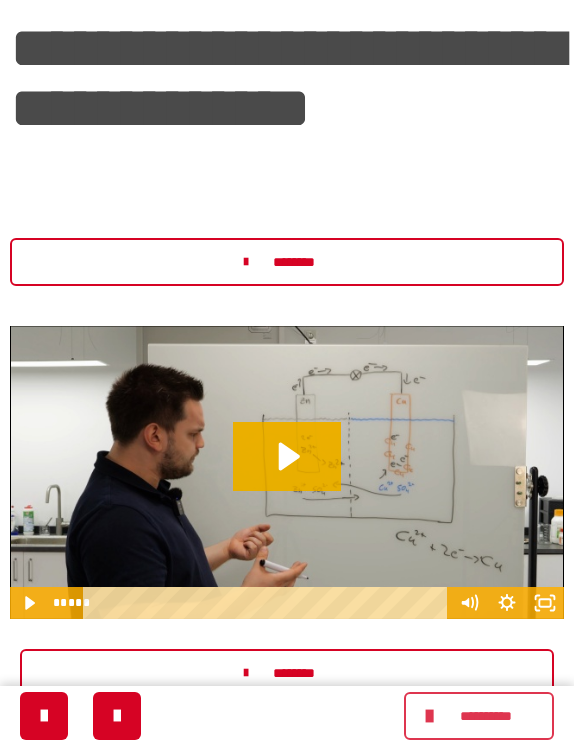 click on "**********" at bounding box center [485, 716] 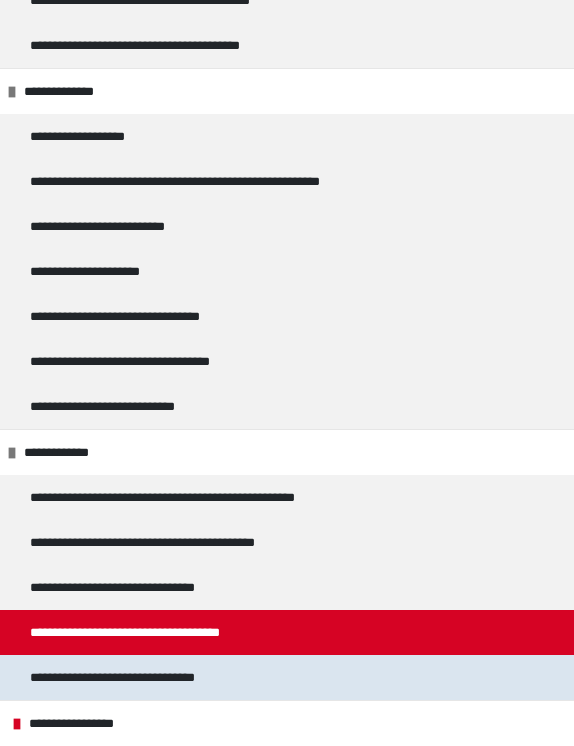 scroll, scrollTop: 301, scrollLeft: 0, axis: vertical 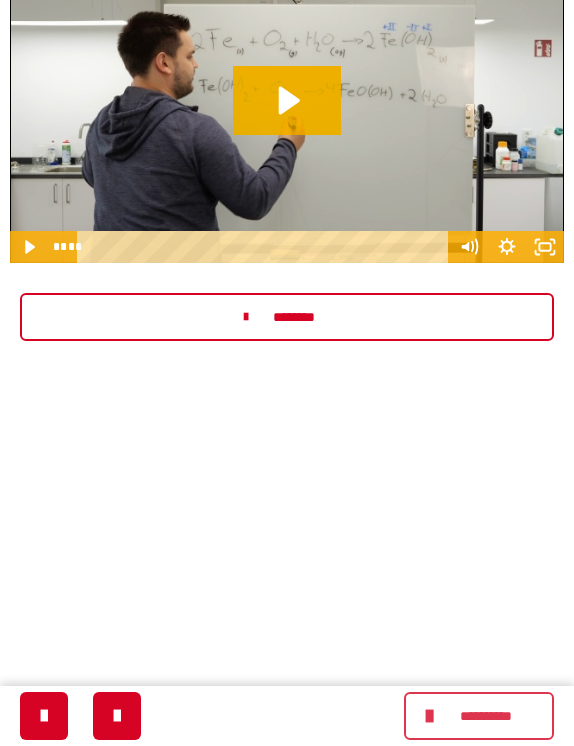 click on "**********" at bounding box center (485, 716) 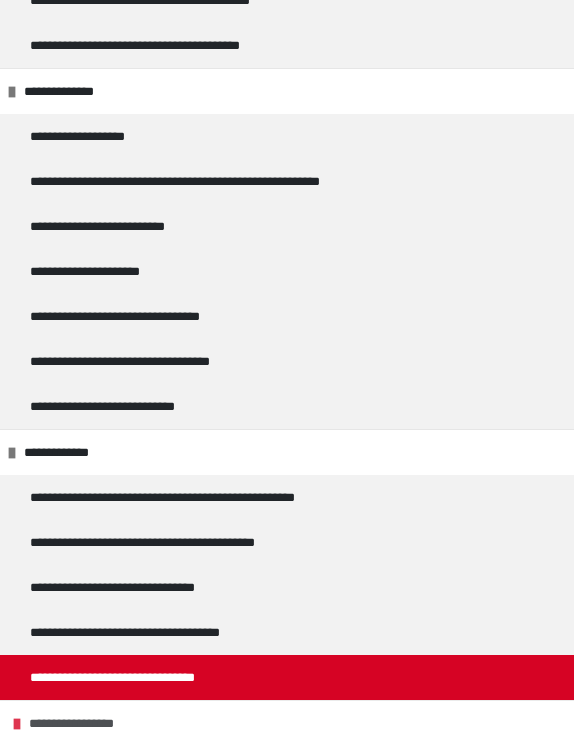 scroll, scrollTop: 437, scrollLeft: 0, axis: vertical 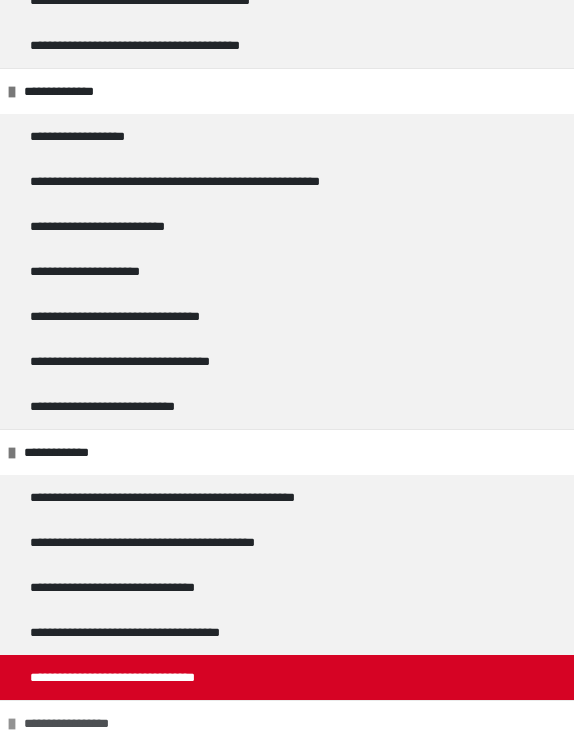 click on "**********" at bounding box center [89, 723] 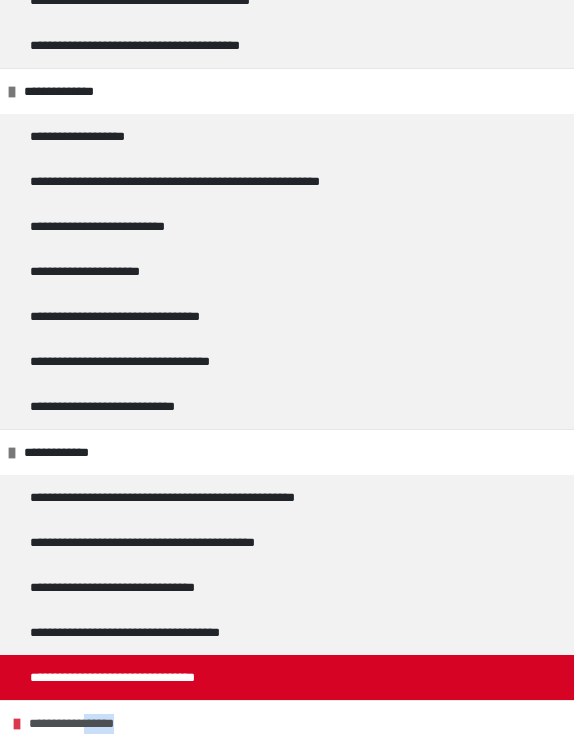 click on "**********" at bounding box center (94, 723) 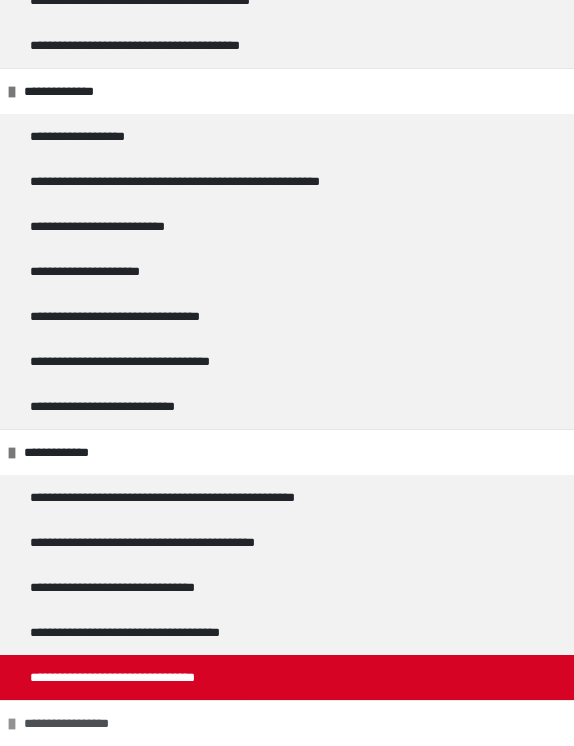 click on "**********" at bounding box center [89, 723] 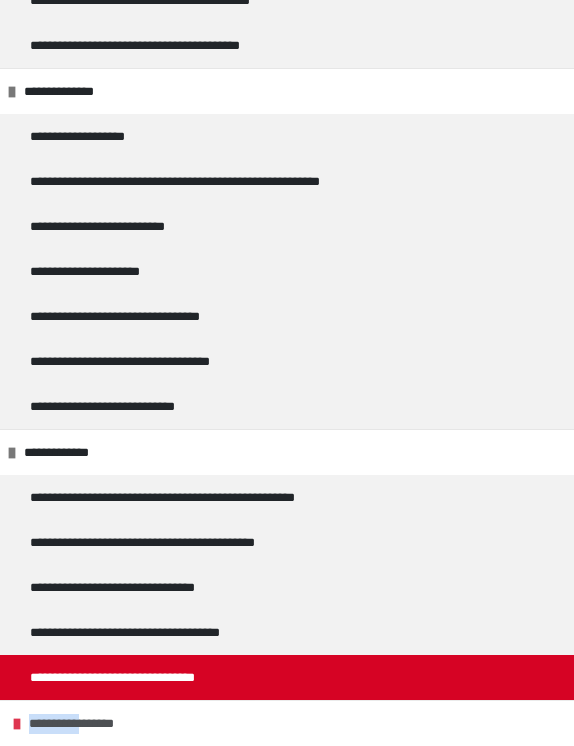 click on "**********" at bounding box center (94, 723) 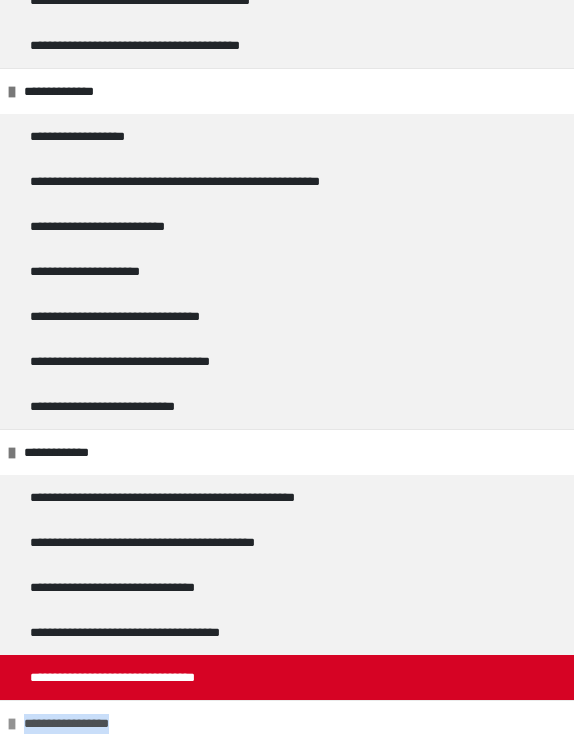 click on "**********" at bounding box center (89, 723) 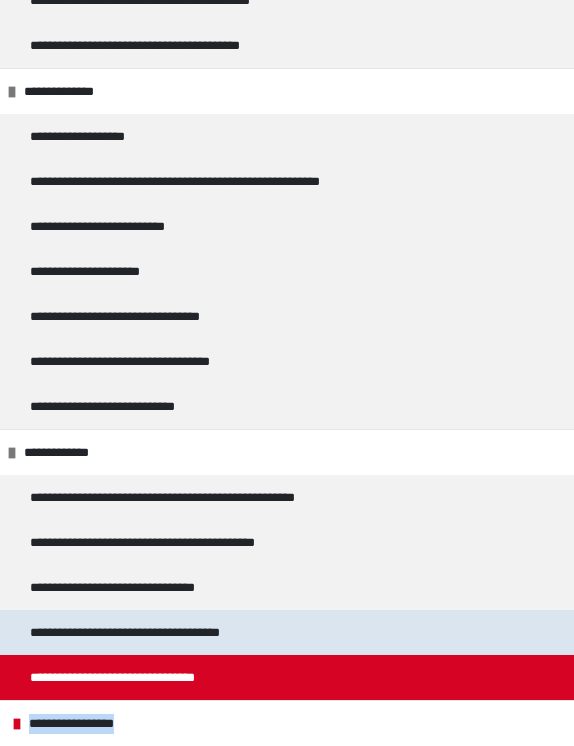 scroll, scrollTop: 437, scrollLeft: 0, axis: vertical 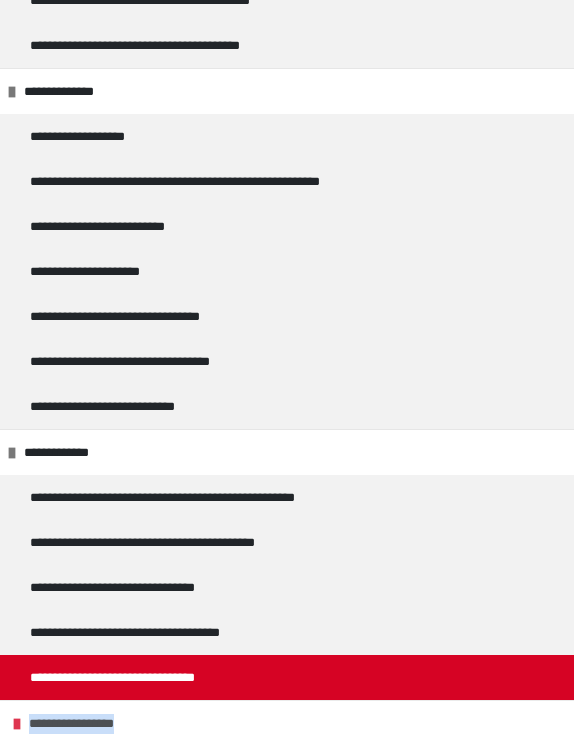 click on "**********" at bounding box center (287, 723) 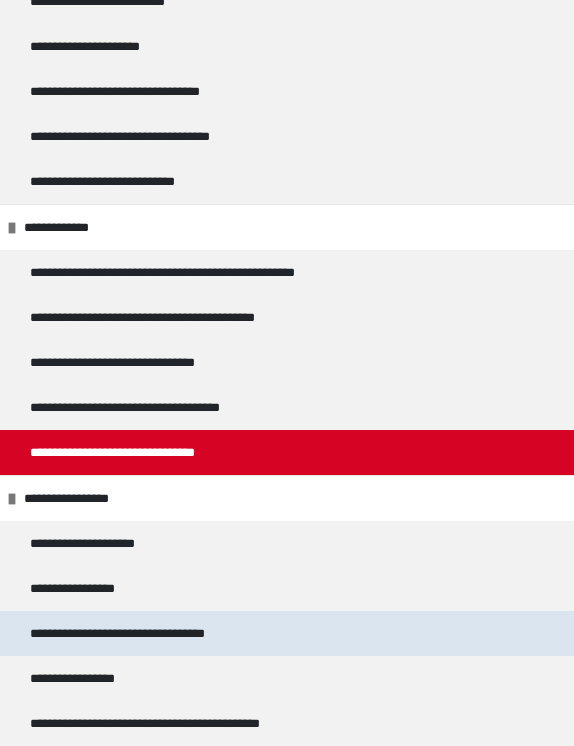 scroll, scrollTop: 1030, scrollLeft: 0, axis: vertical 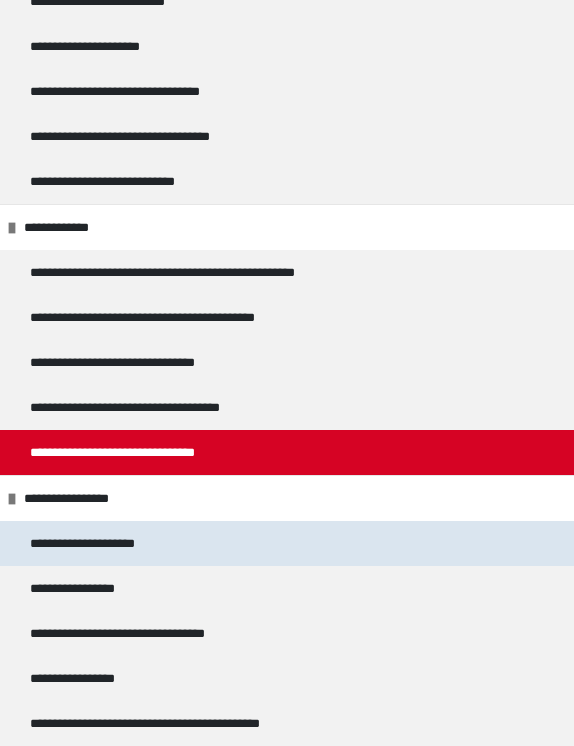 click on "**********" at bounding box center [100, 543] 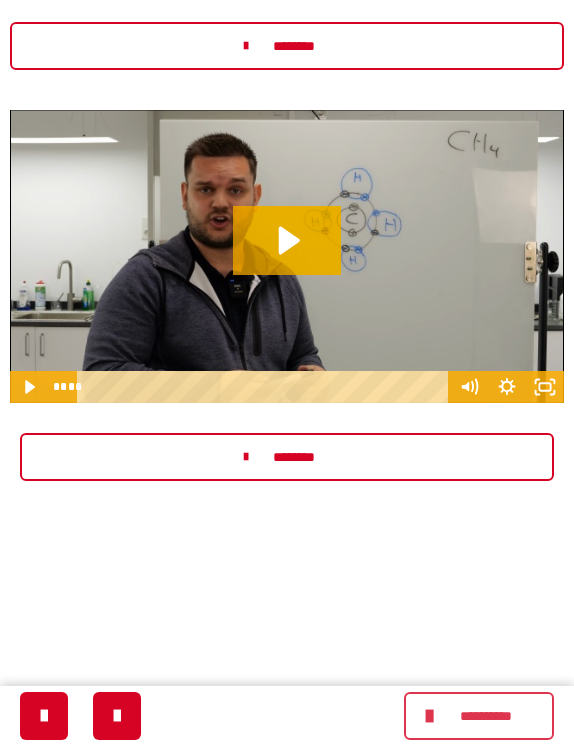 scroll, scrollTop: 300, scrollLeft: 0, axis: vertical 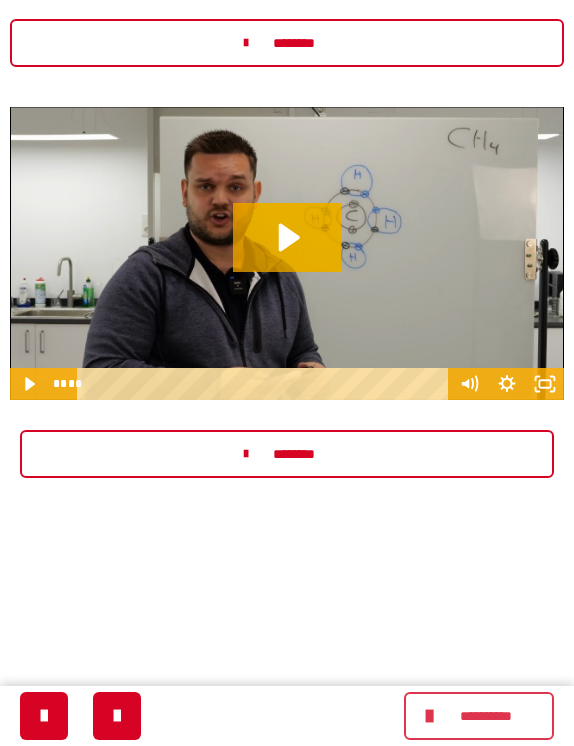 click on "**********" at bounding box center [485, 716] 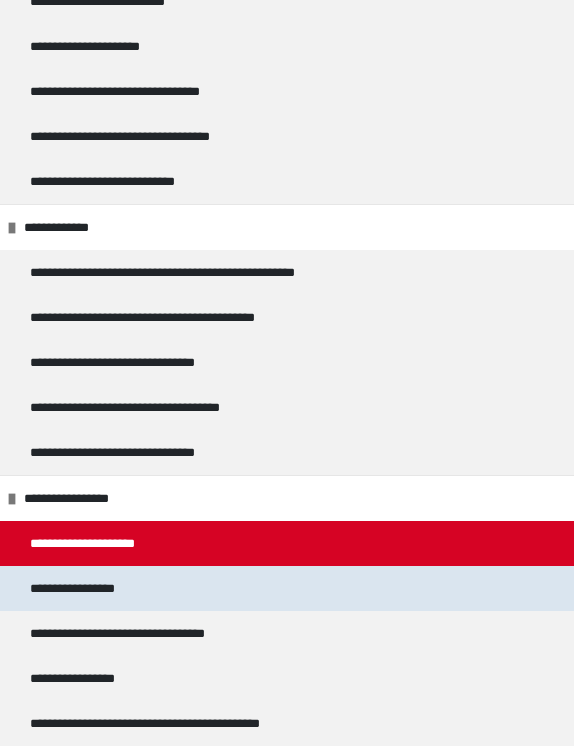 click on "**********" at bounding box center [88, 588] 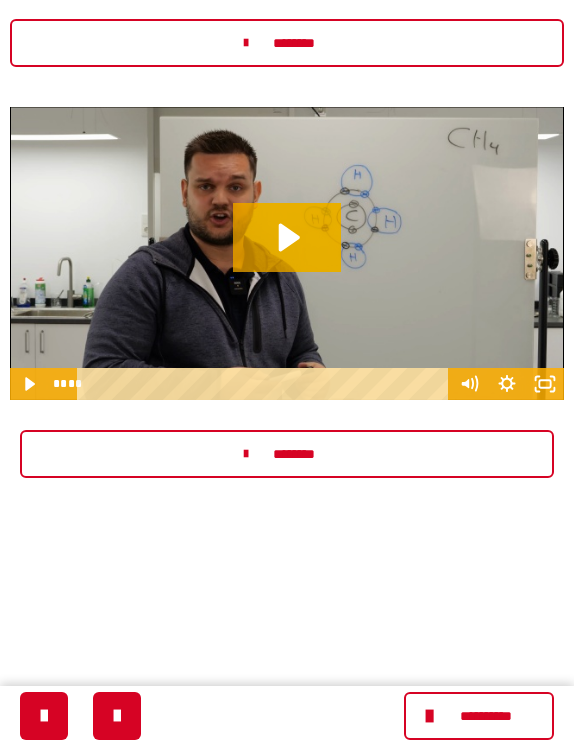 scroll, scrollTop: 0, scrollLeft: 0, axis: both 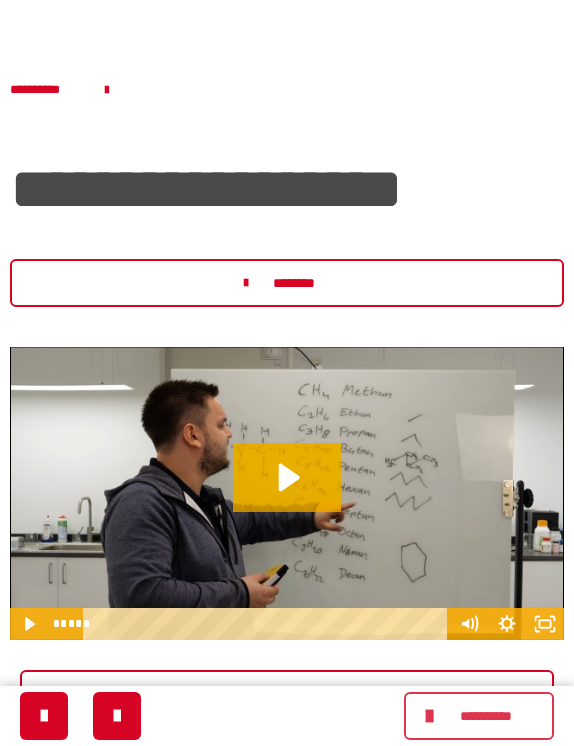 click on "**********" at bounding box center (485, 716) 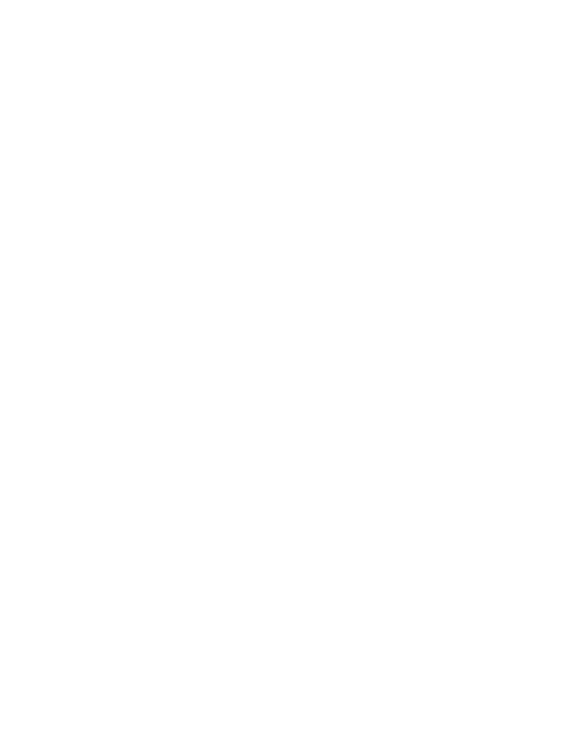 scroll, scrollTop: 0, scrollLeft: 0, axis: both 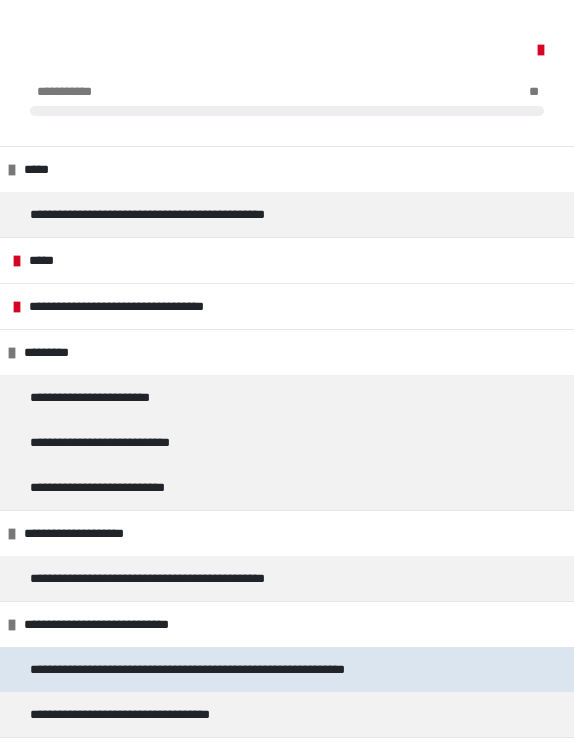 click on "**********" at bounding box center (246, 669) 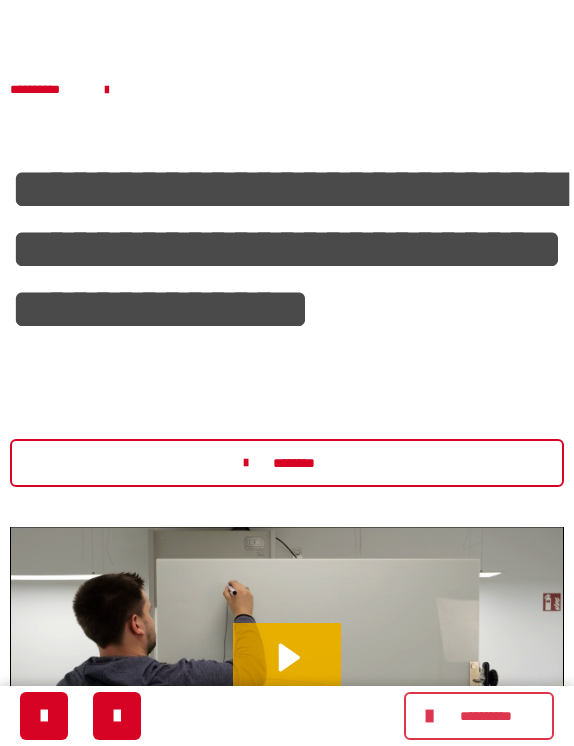 scroll, scrollTop: 2, scrollLeft: 4, axis: both 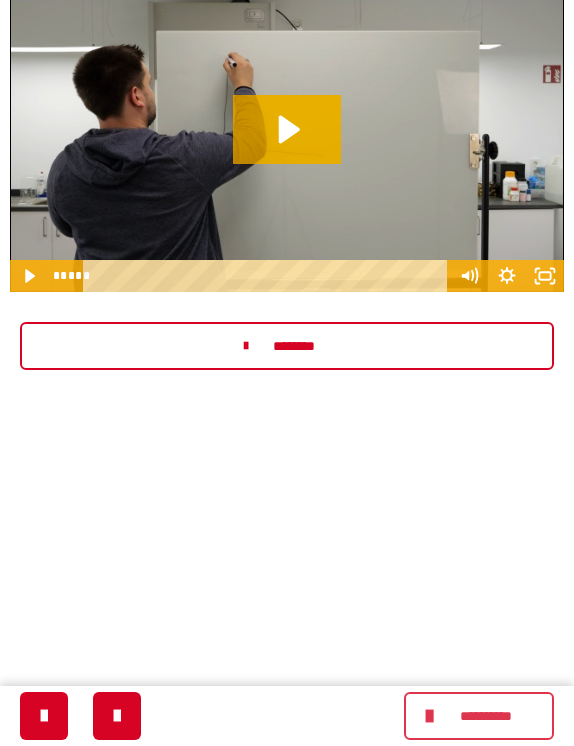 click on "**********" at bounding box center (485, 716) 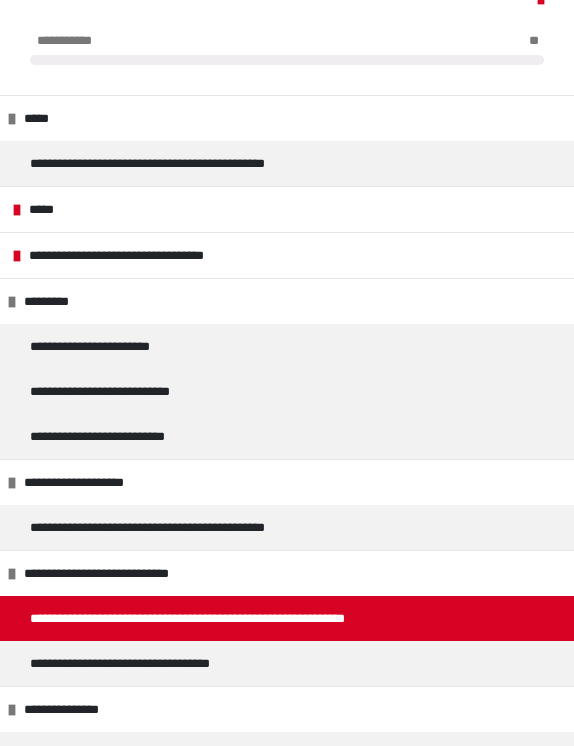 scroll, scrollTop: 78, scrollLeft: 0, axis: vertical 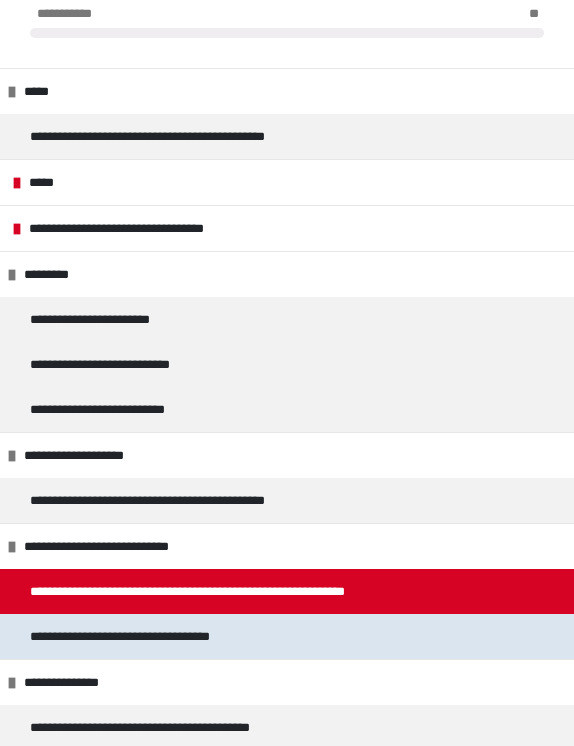 click on "**********" at bounding box center [147, 636] 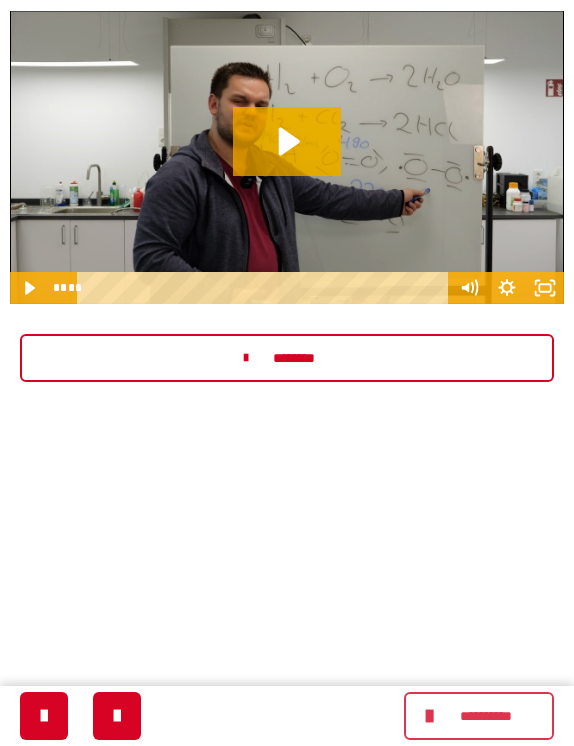 scroll, scrollTop: 457, scrollLeft: 1, axis: both 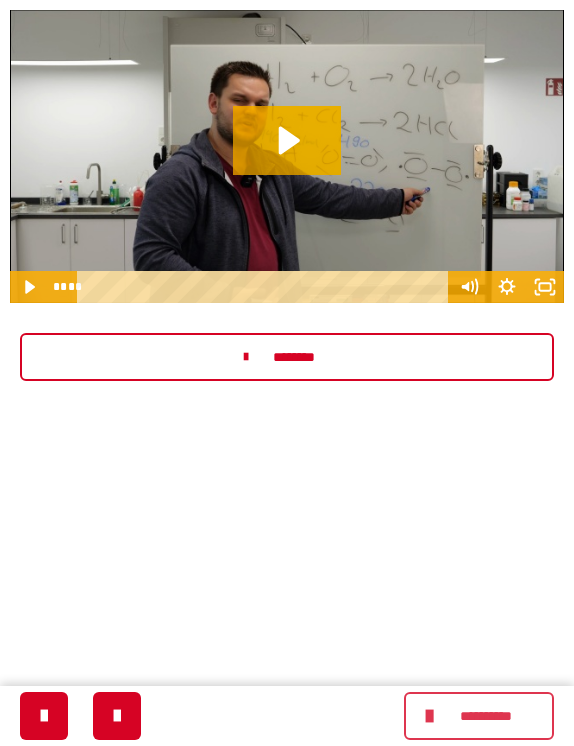 click on "**********" at bounding box center (485, 716) 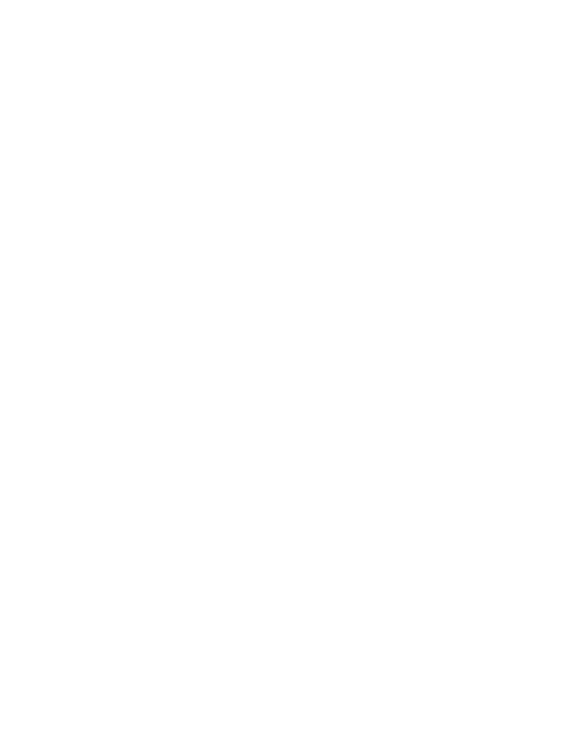 scroll, scrollTop: 457, scrollLeft: 0, axis: vertical 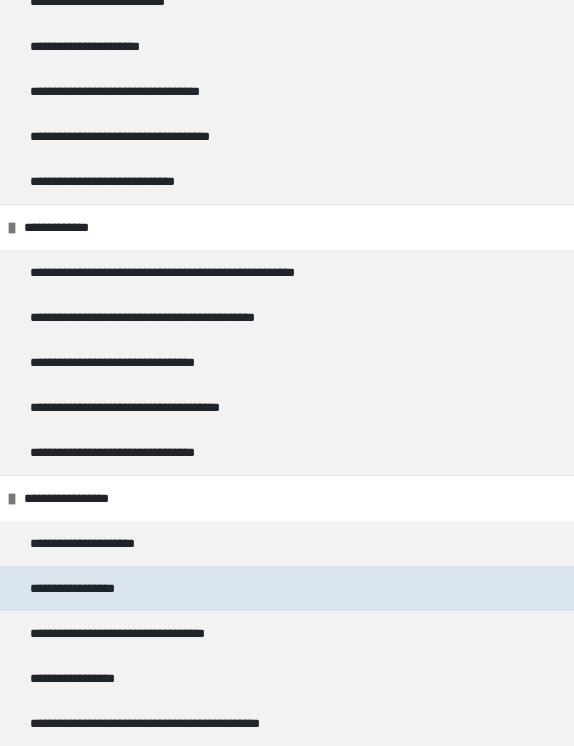 click on "**********" at bounding box center [88, 588] 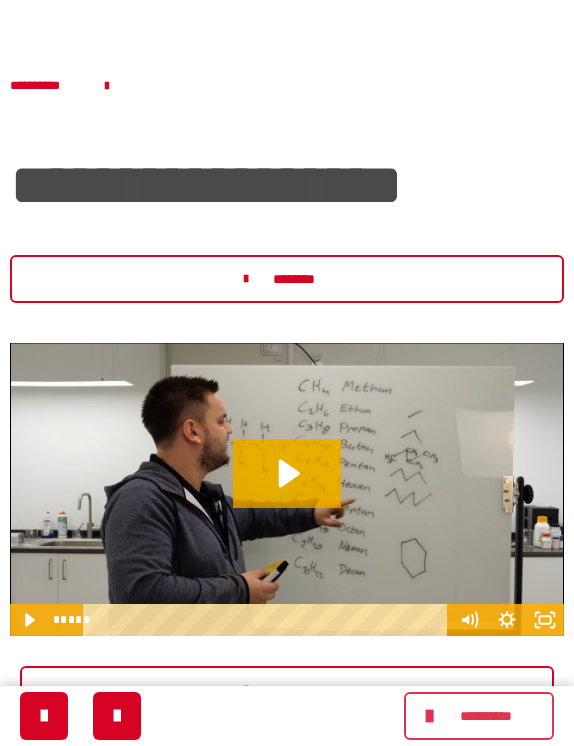 click on "**********" at bounding box center (485, 716) 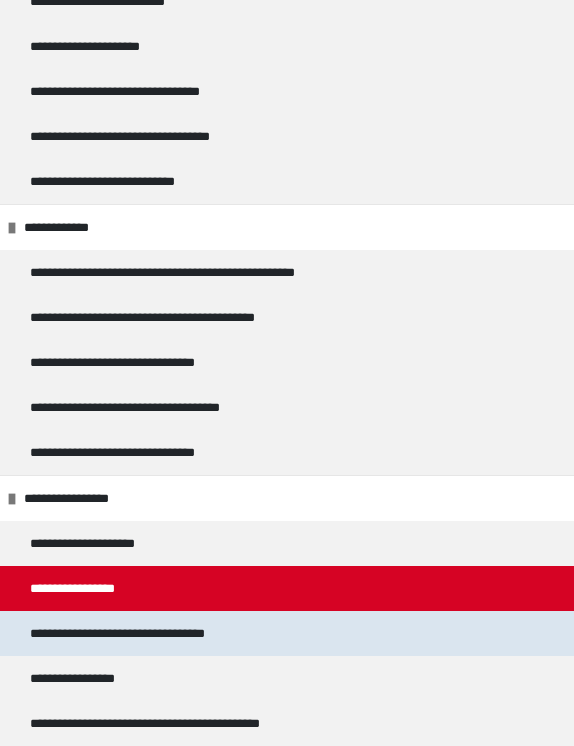 click on "**********" at bounding box center (161, 633) 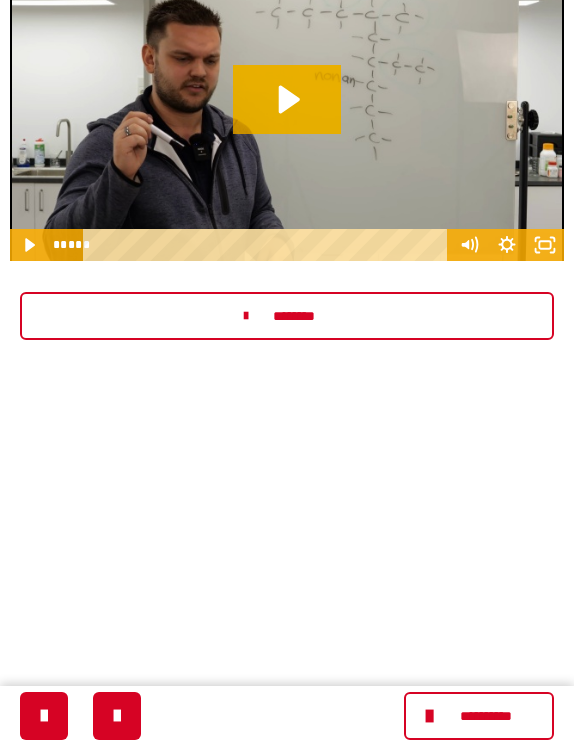 scroll, scrollTop: 497, scrollLeft: 0, axis: vertical 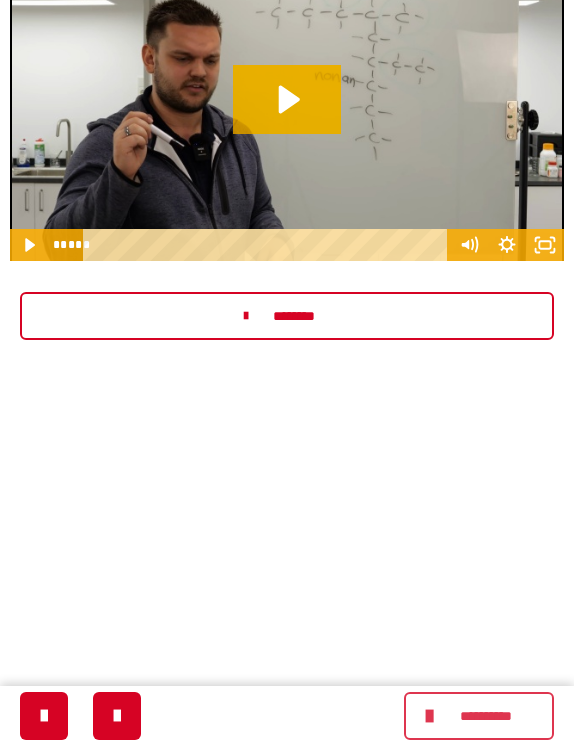 click on "**********" at bounding box center (485, 716) 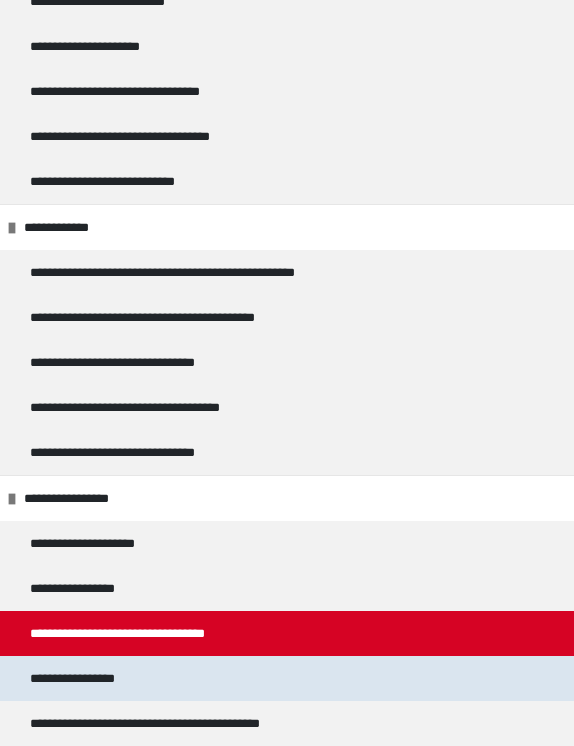 click on "**********" at bounding box center [94, 678] 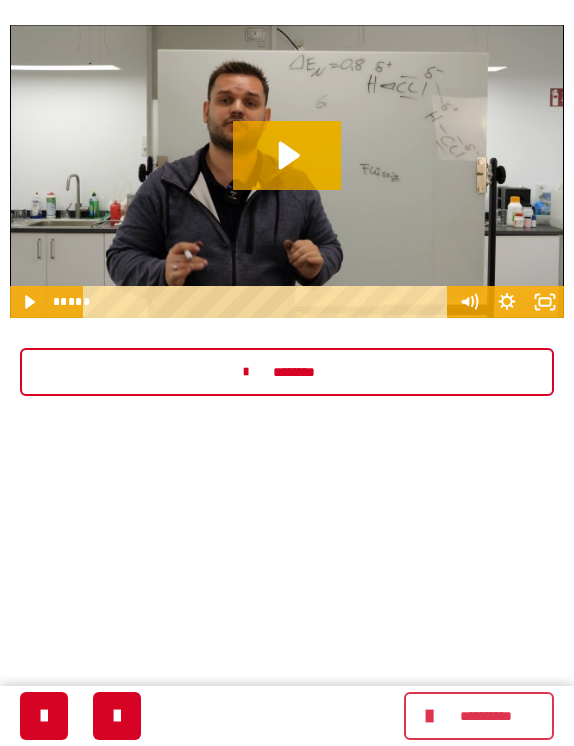 scroll, scrollTop: 327, scrollLeft: 0, axis: vertical 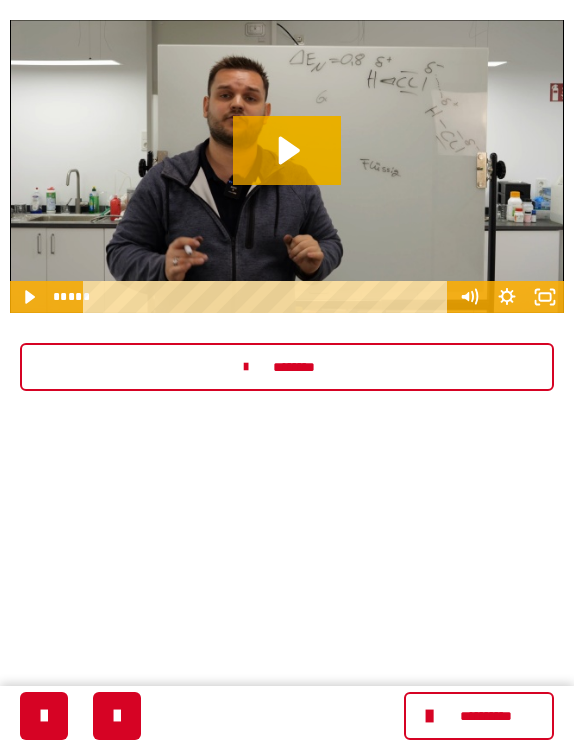 click on "**********" at bounding box center (485, 716) 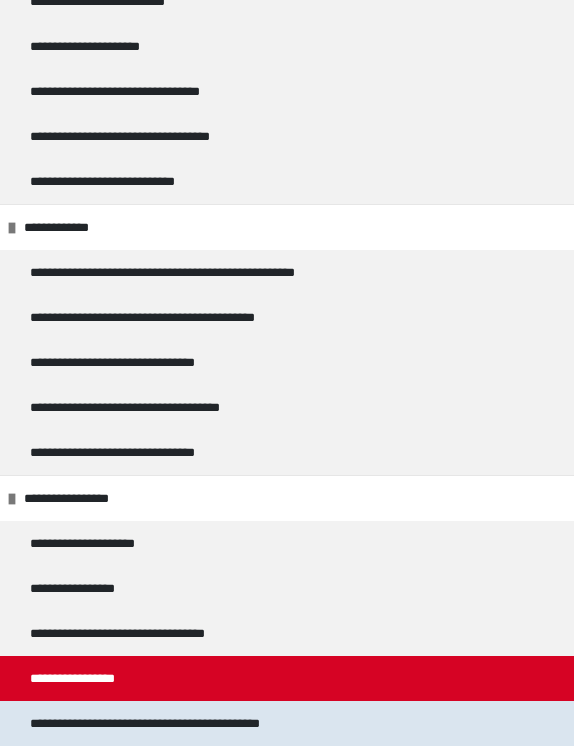 scroll, scrollTop: 377, scrollLeft: 0, axis: vertical 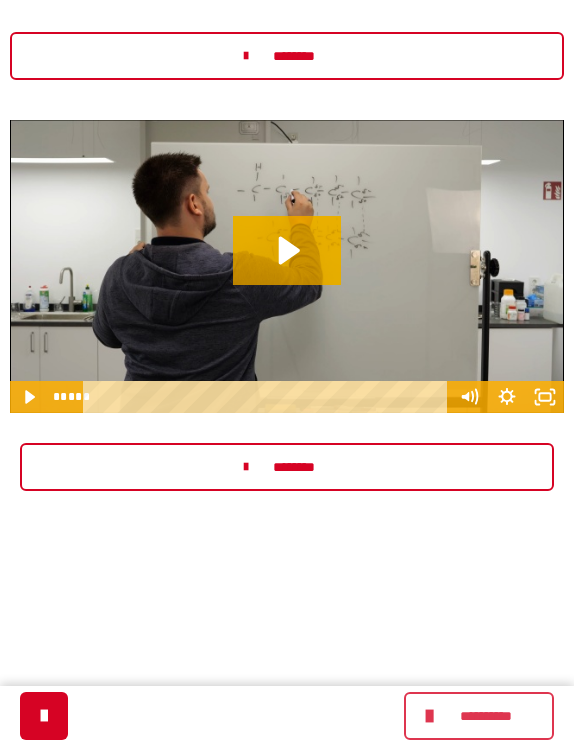 click on "**********" at bounding box center (485, 716) 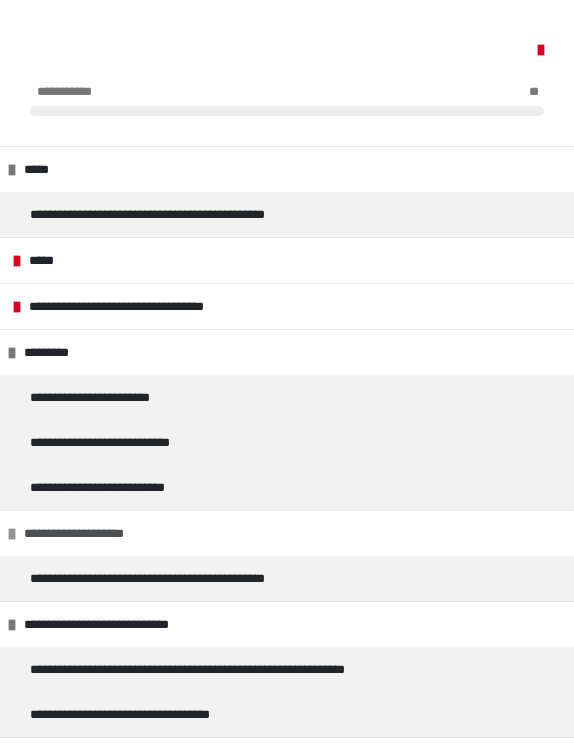 scroll, scrollTop: 0, scrollLeft: 0, axis: both 